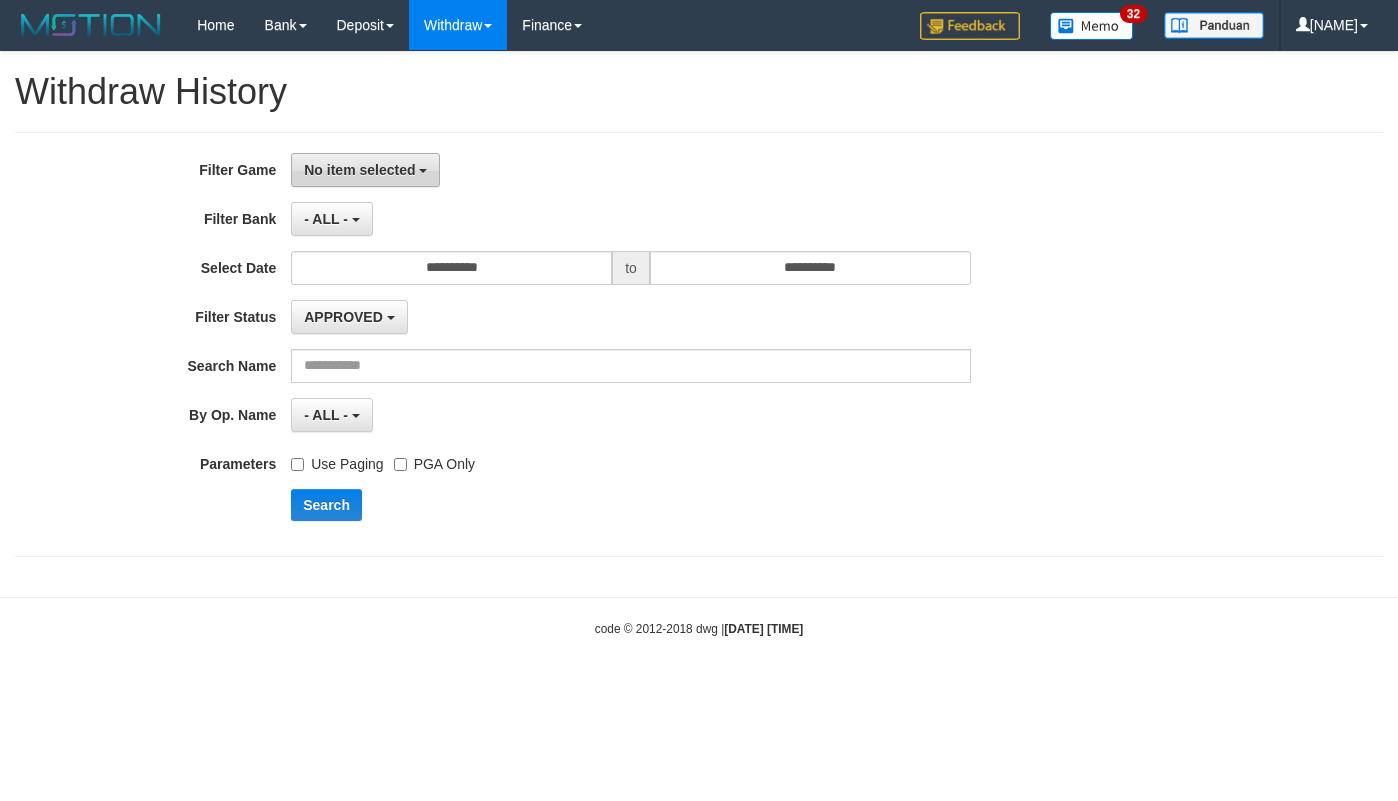 scroll, scrollTop: 0, scrollLeft: 0, axis: both 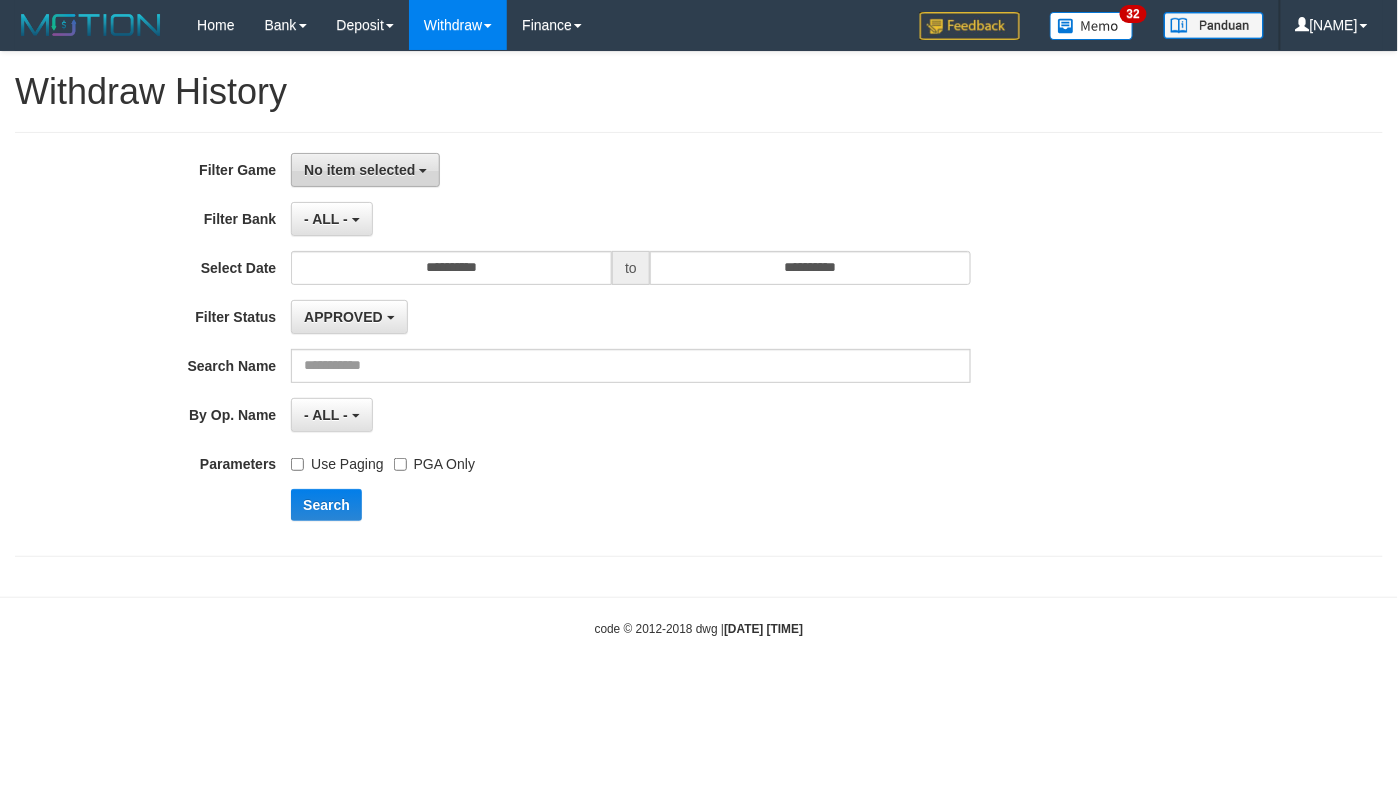 click on "No item selected" at bounding box center [359, 170] 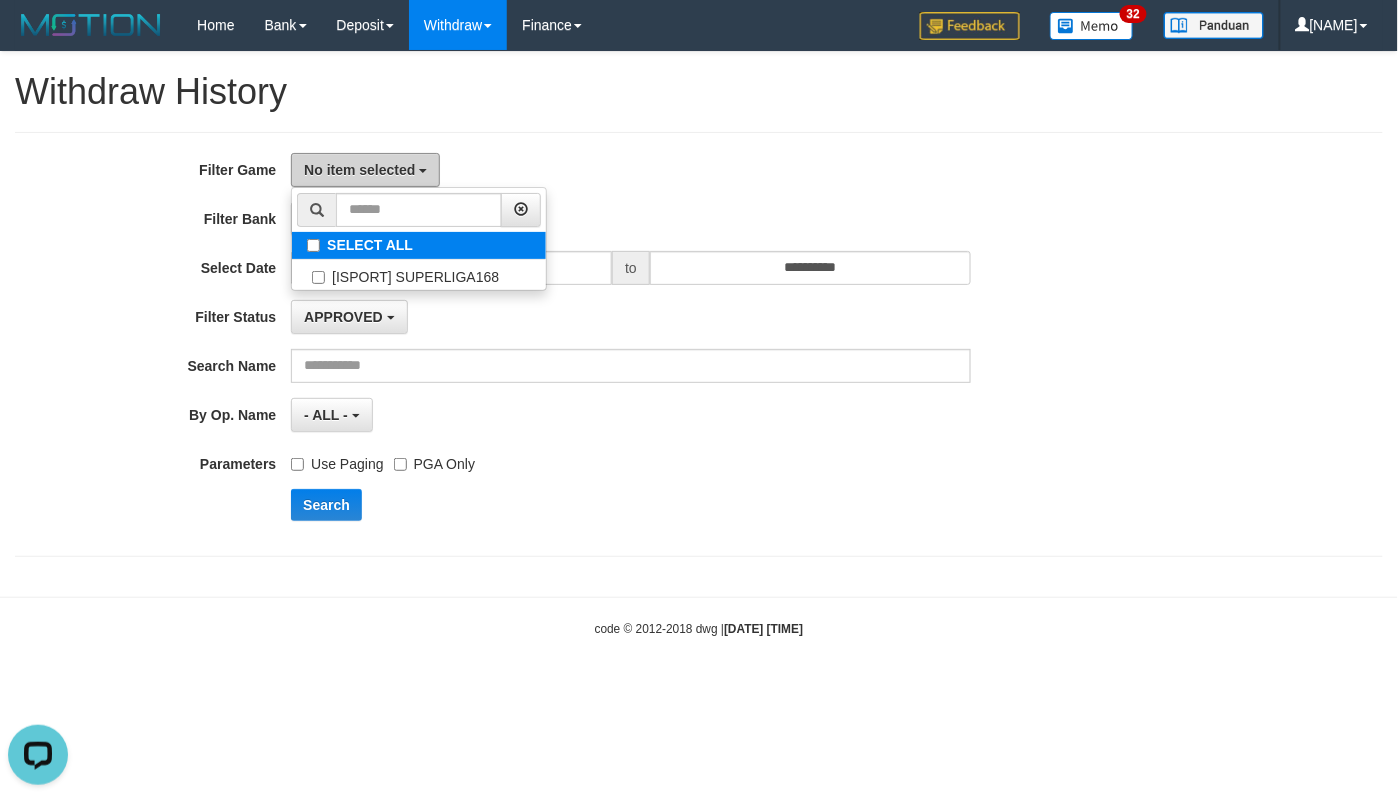 scroll, scrollTop: 0, scrollLeft: 0, axis: both 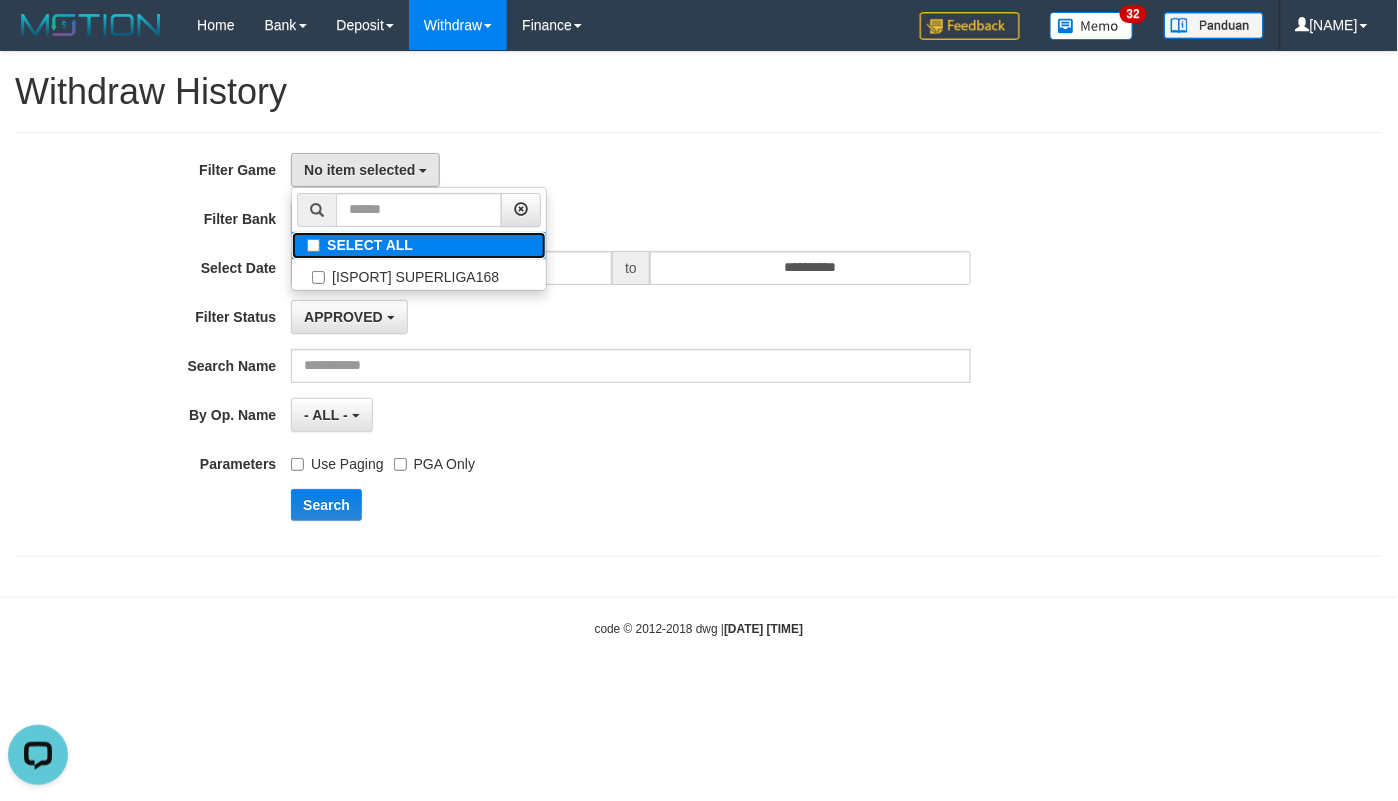 click on "SELECT ALL" at bounding box center (419, 245) 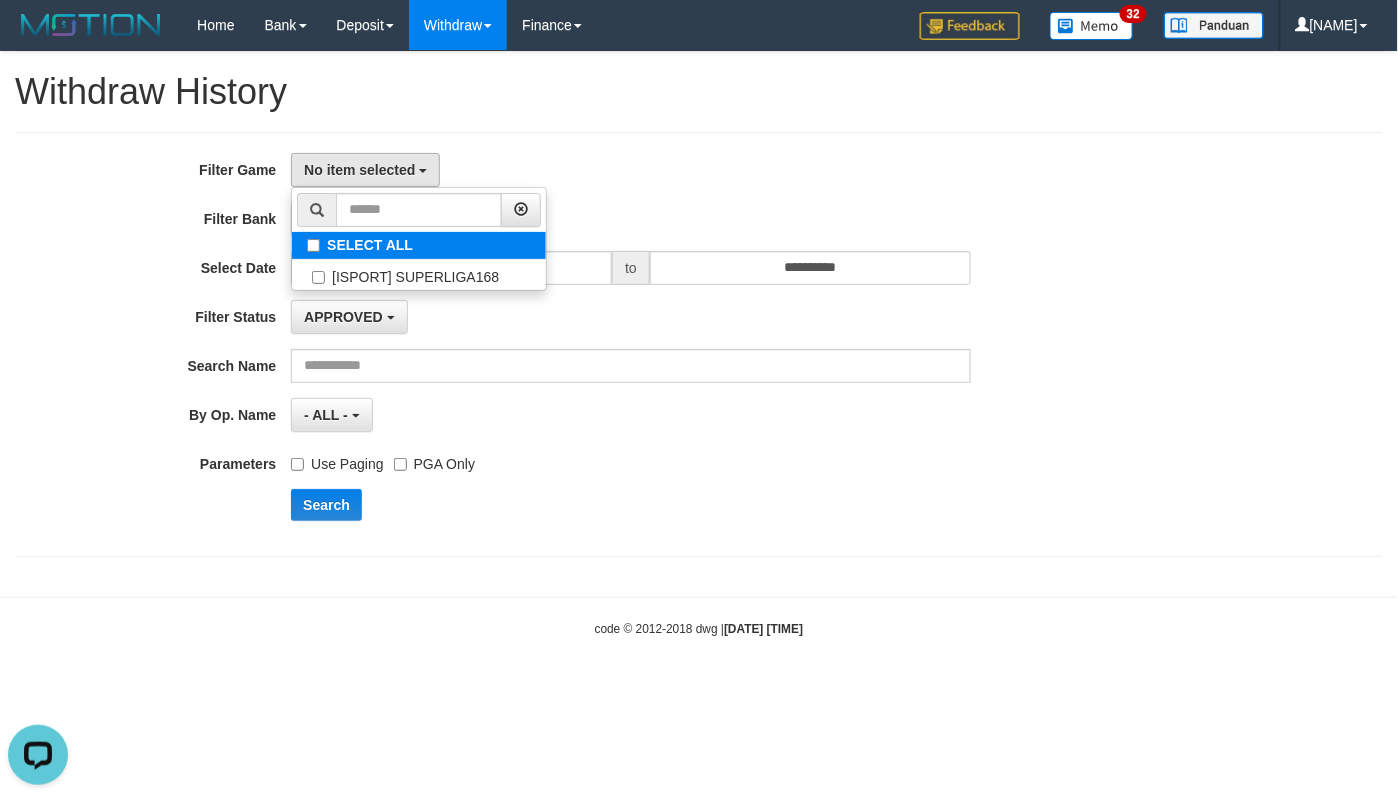 select on "***" 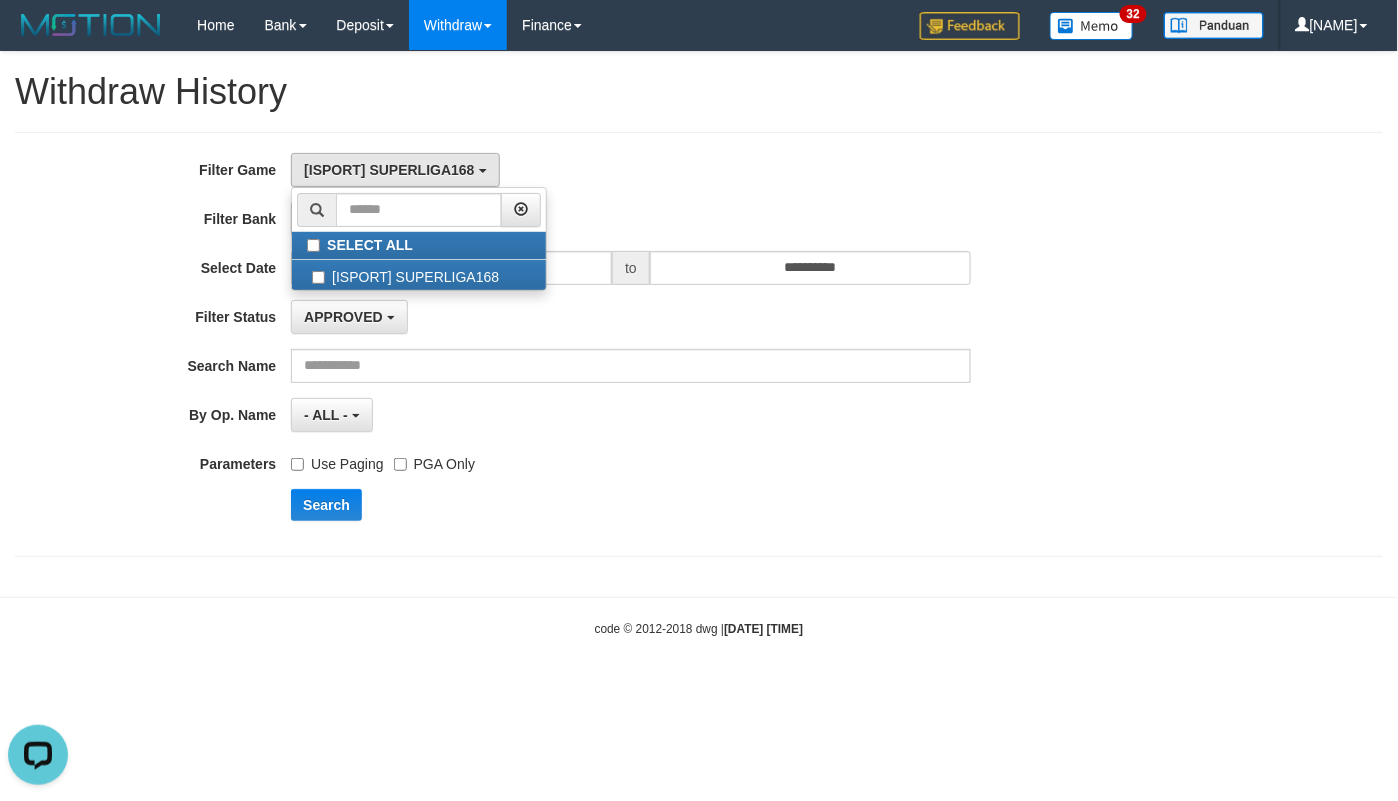 click on "**********" at bounding box center [699, 344] 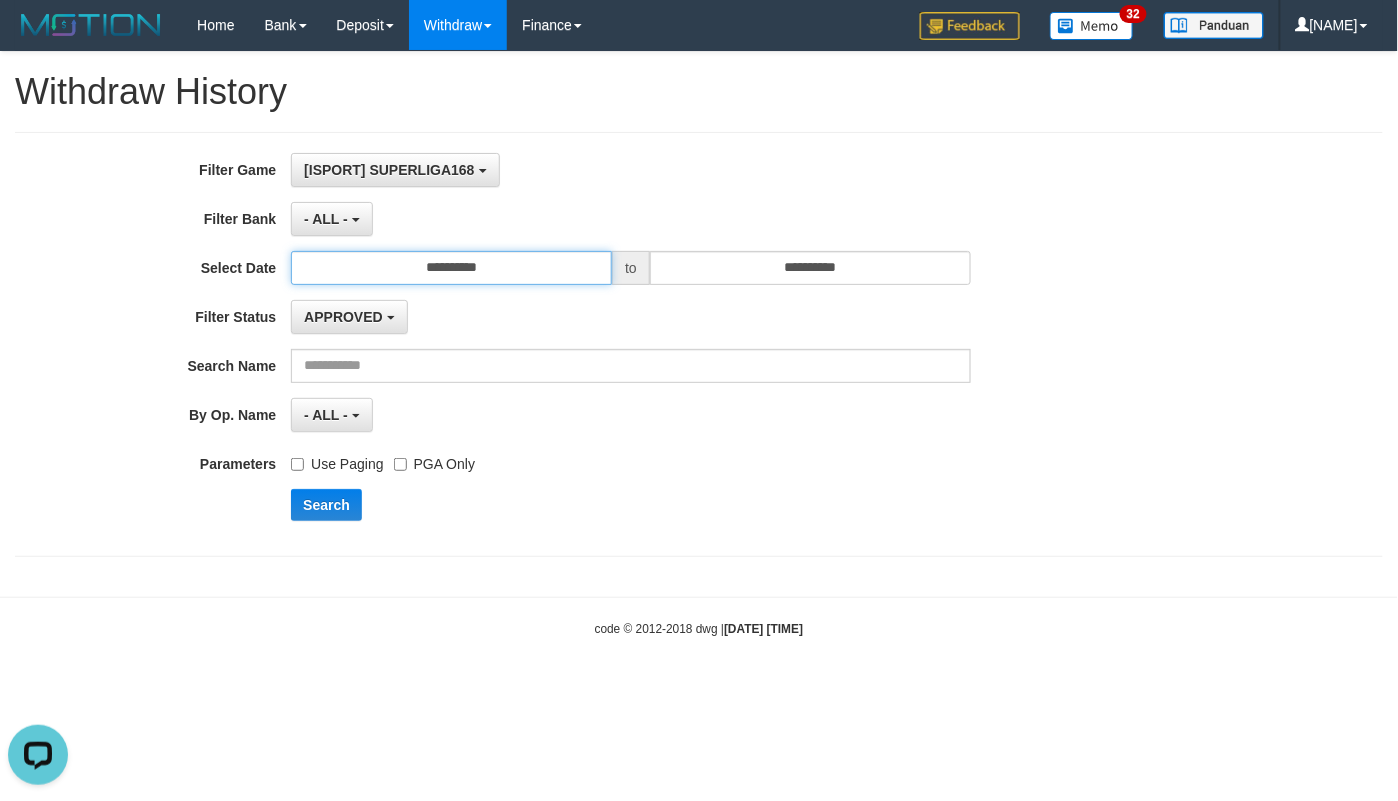 click on "**********" at bounding box center (451, 268) 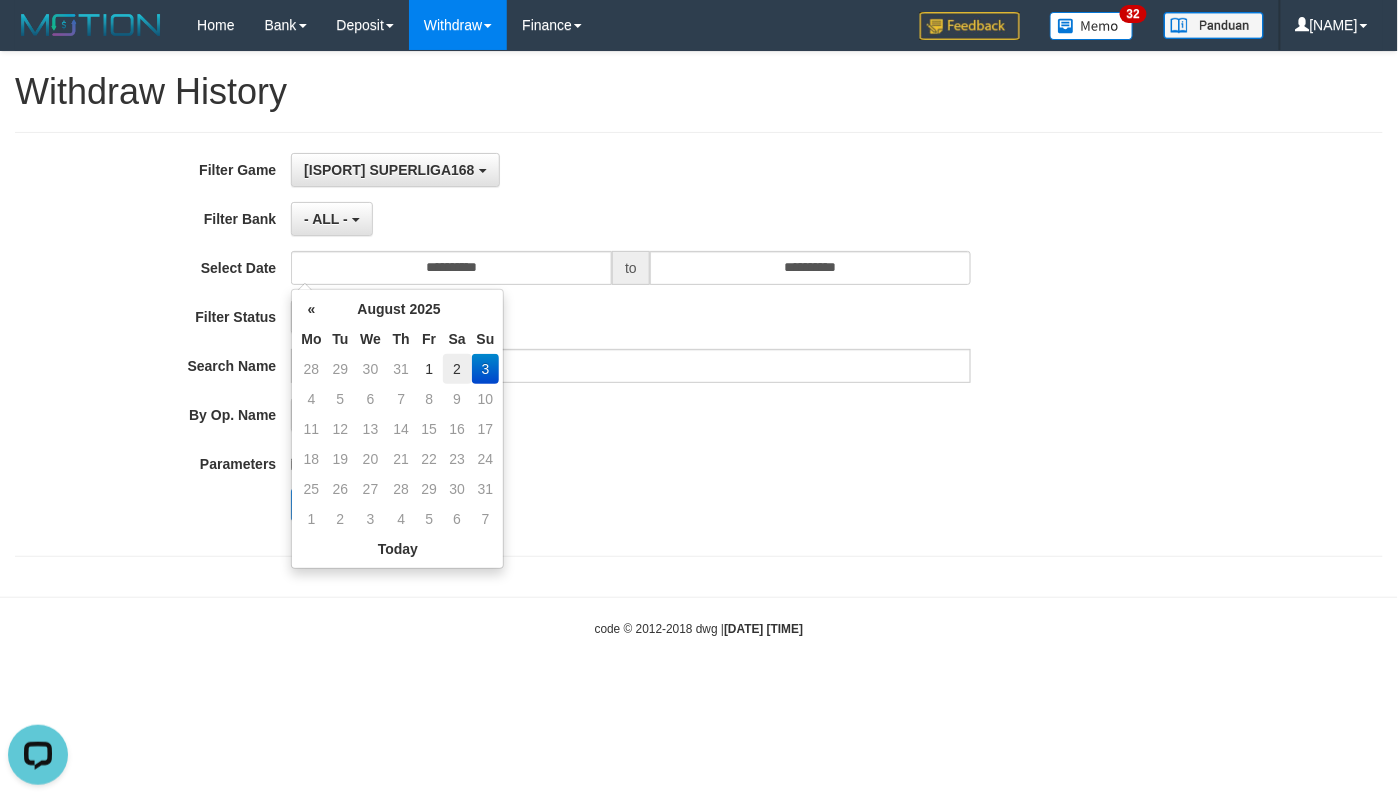 click on "2" at bounding box center (457, 369) 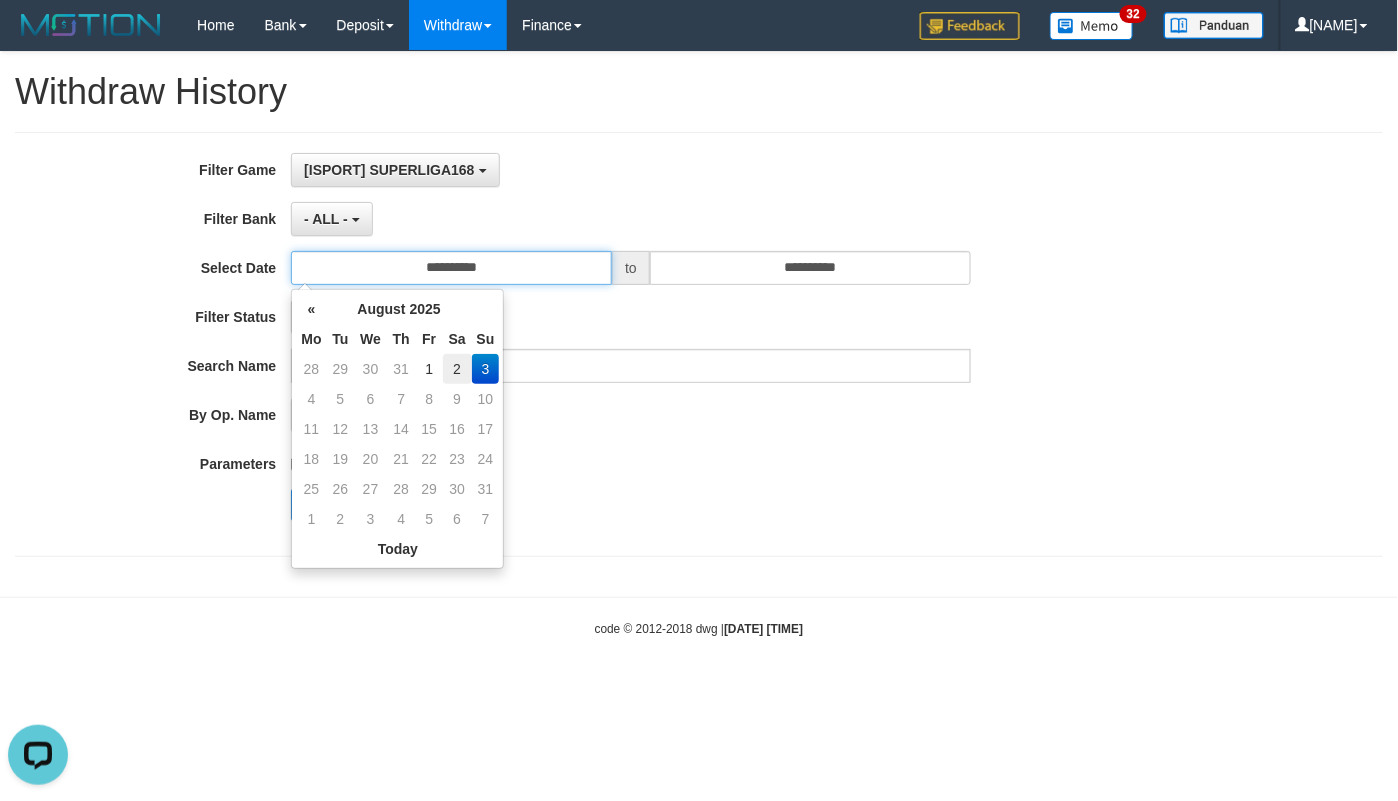 type on "**********" 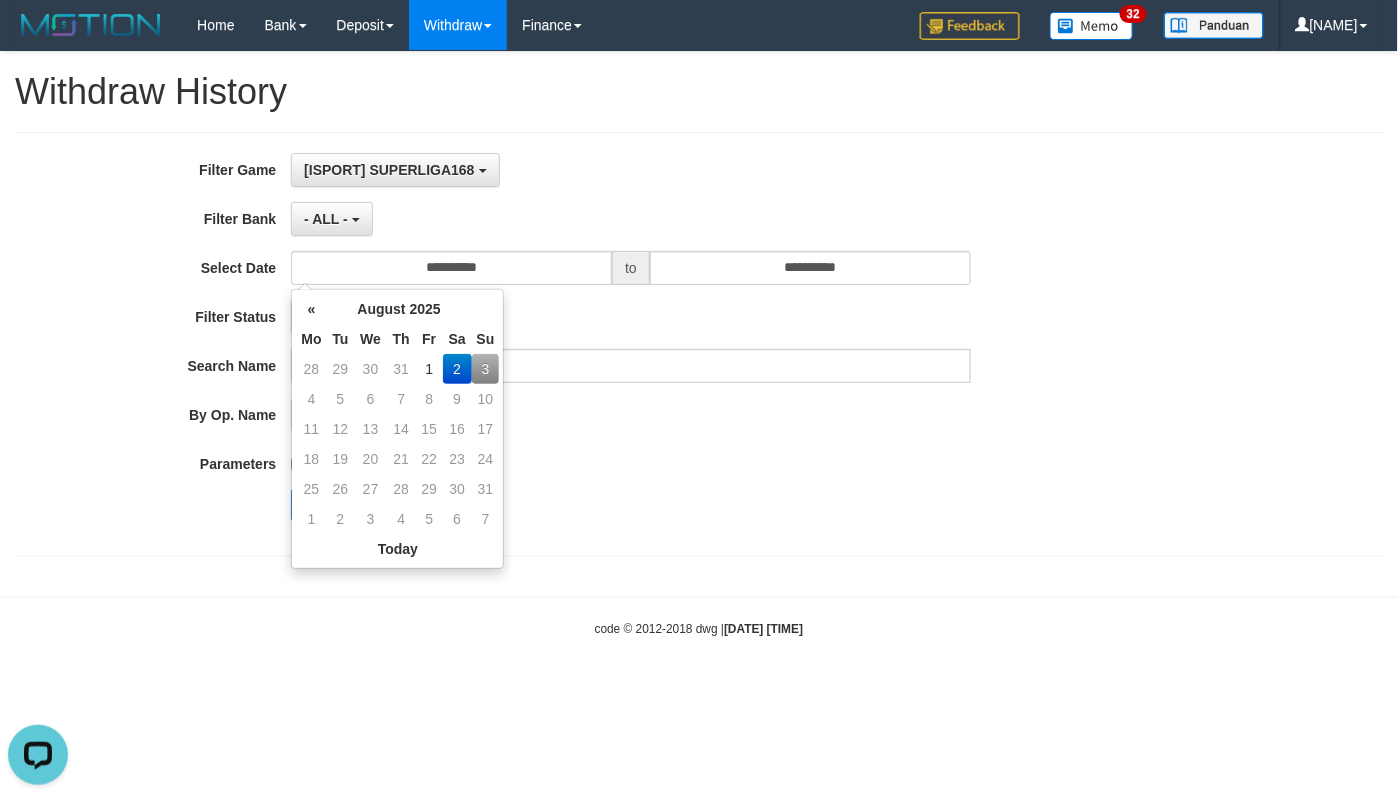 click on "Search" at bounding box center (728, 505) 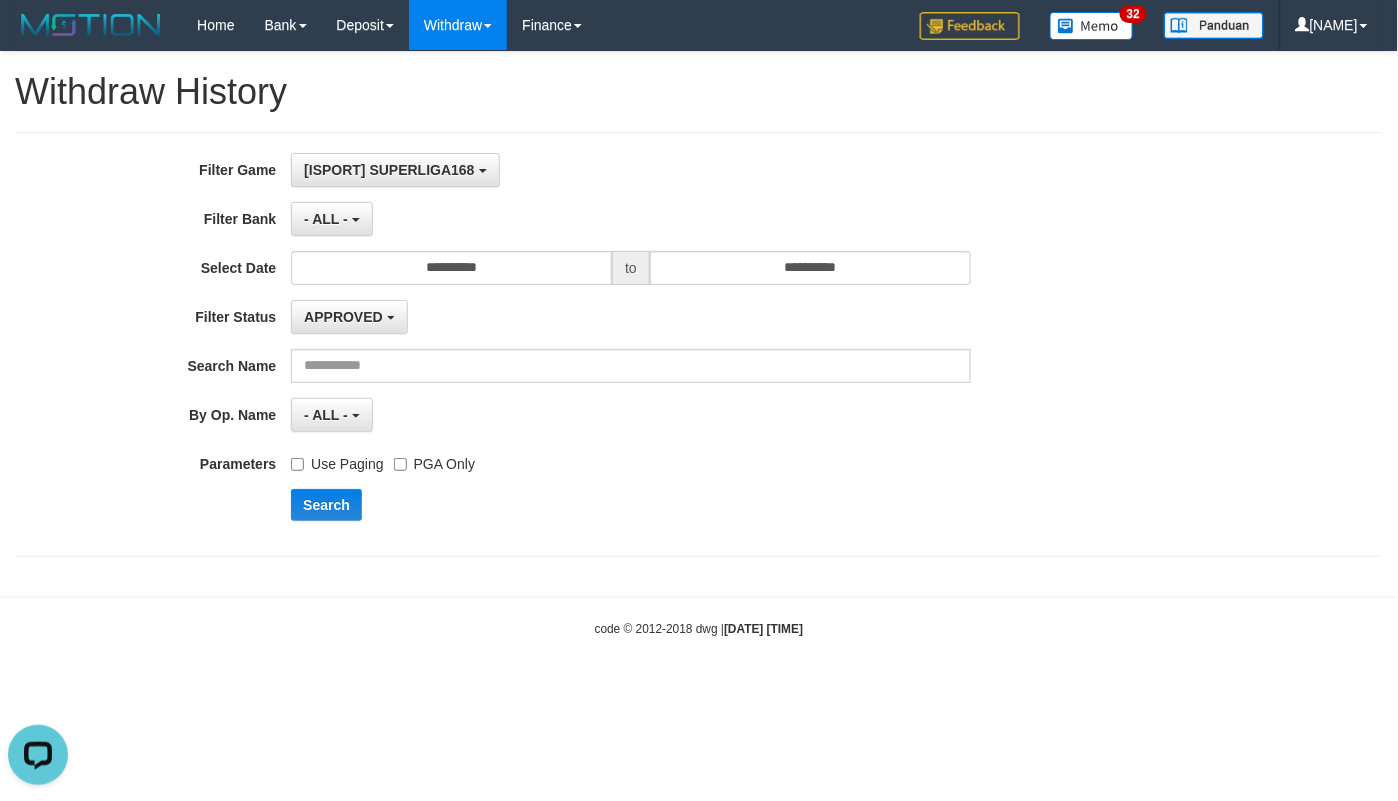 click on "Use Paging
PGA Only" at bounding box center (631, 460) 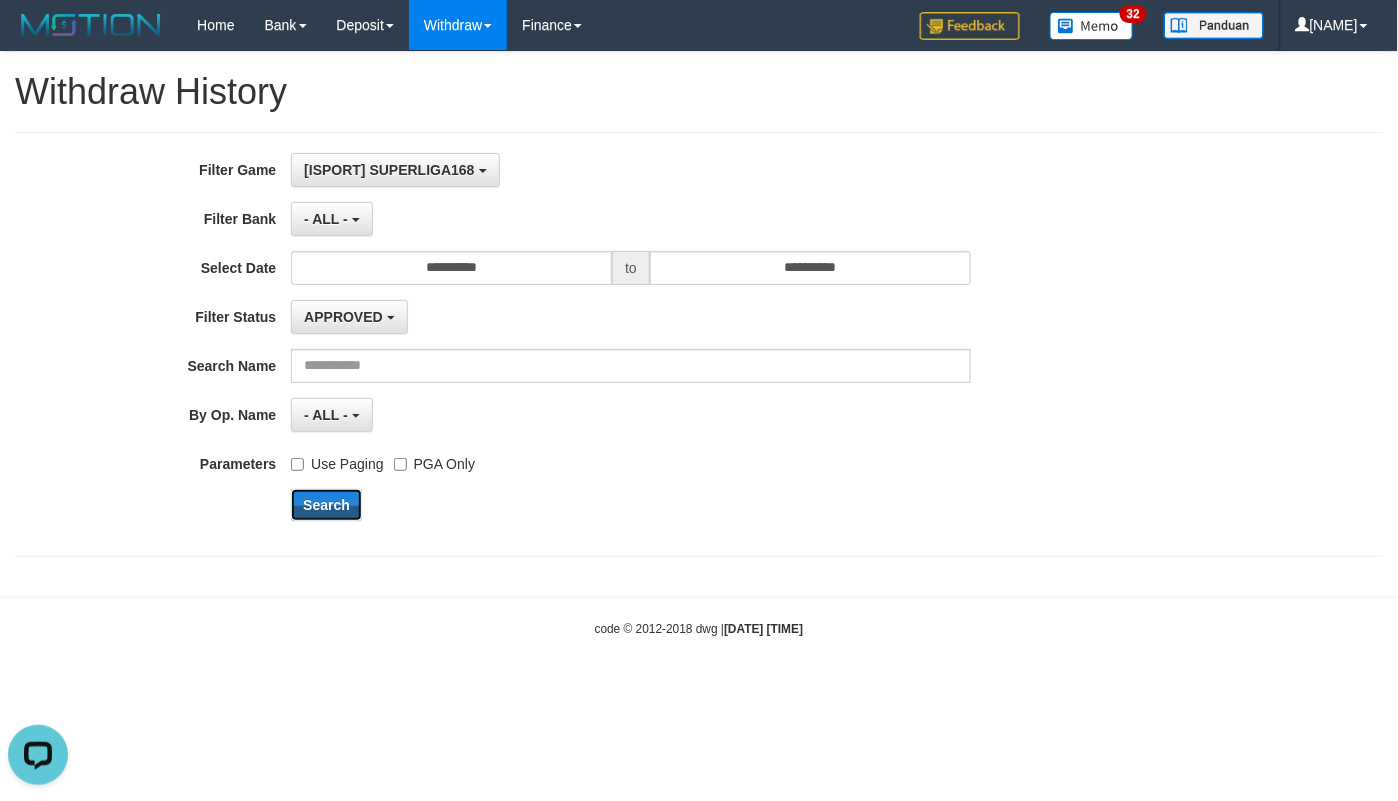 drag, startPoint x: 346, startPoint y: 494, endPoint x: 578, endPoint y: 492, distance: 232.00862 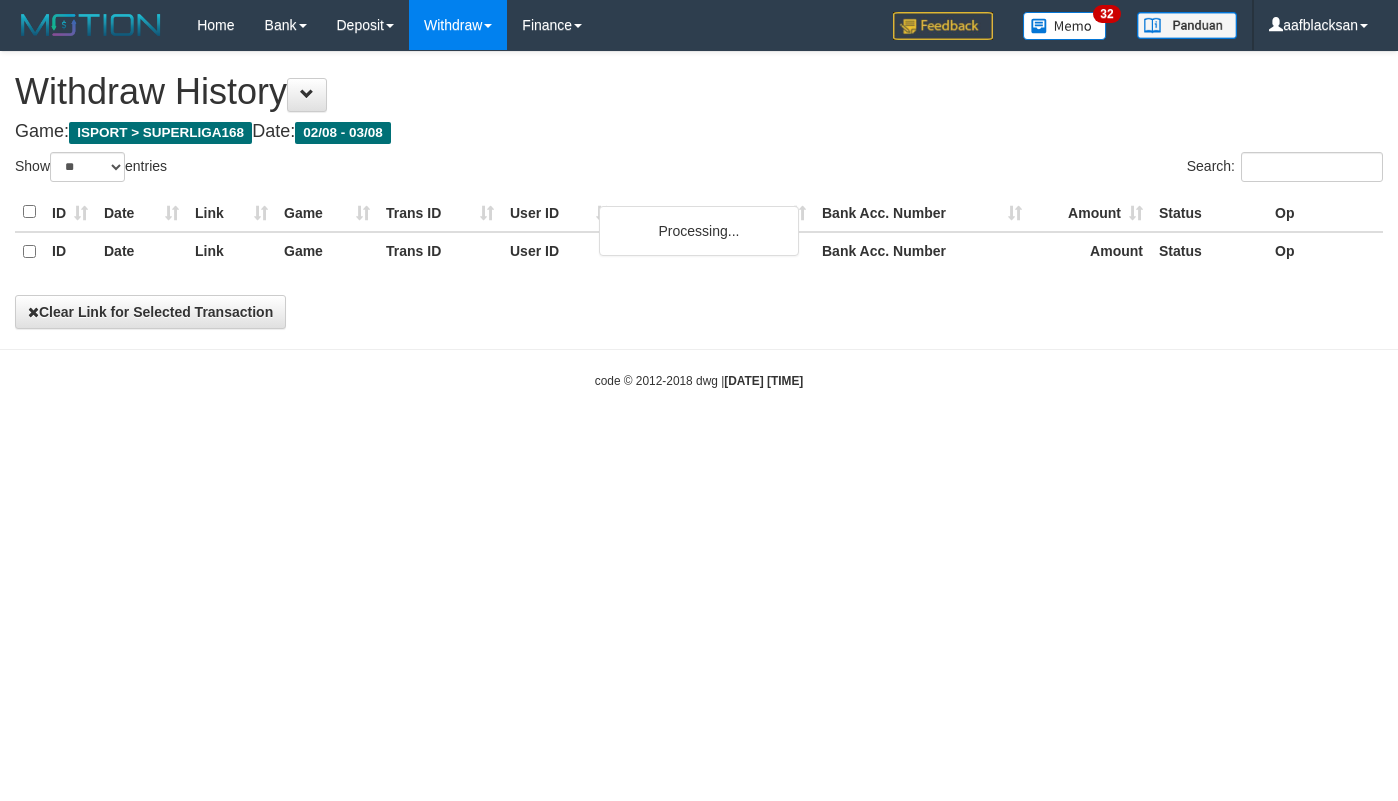select on "**" 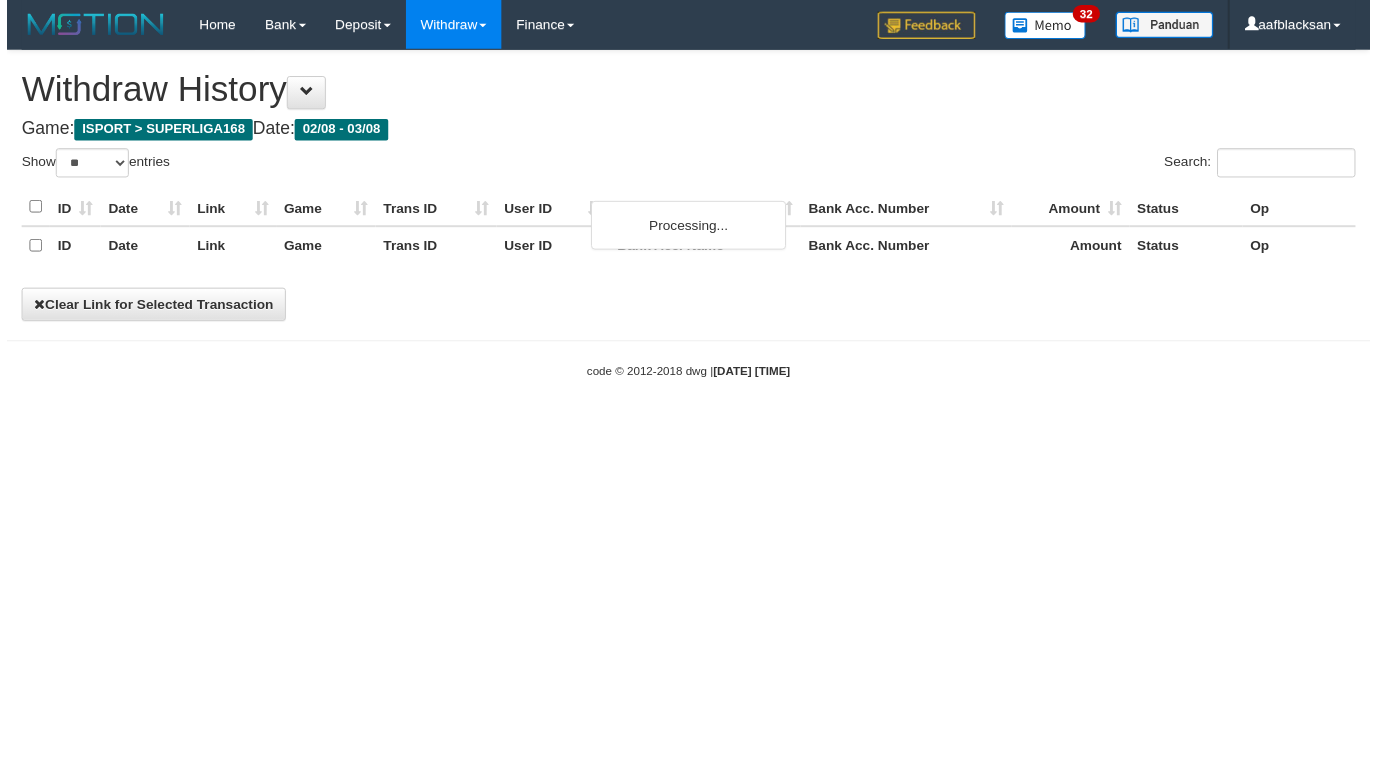 scroll, scrollTop: 0, scrollLeft: 0, axis: both 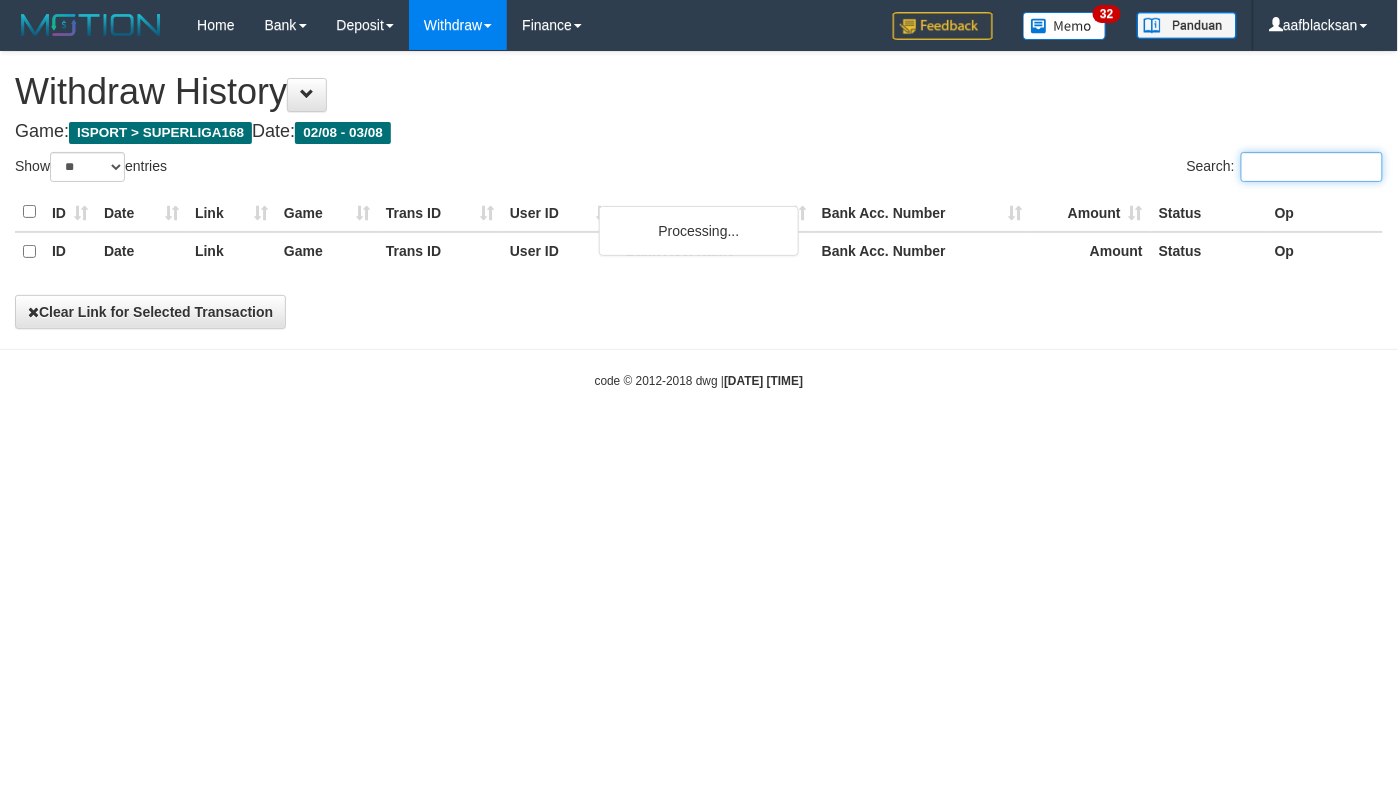 click on "Search:" at bounding box center (1312, 167) 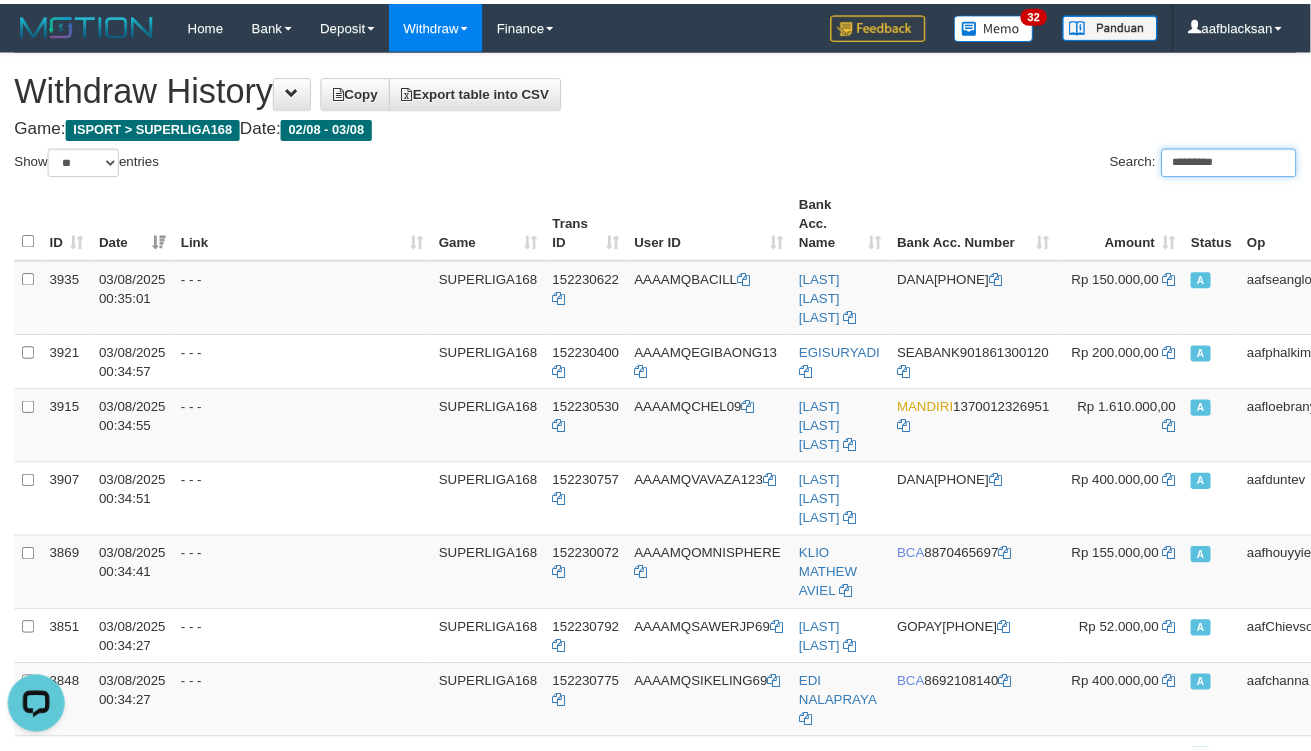 scroll, scrollTop: 0, scrollLeft: 0, axis: both 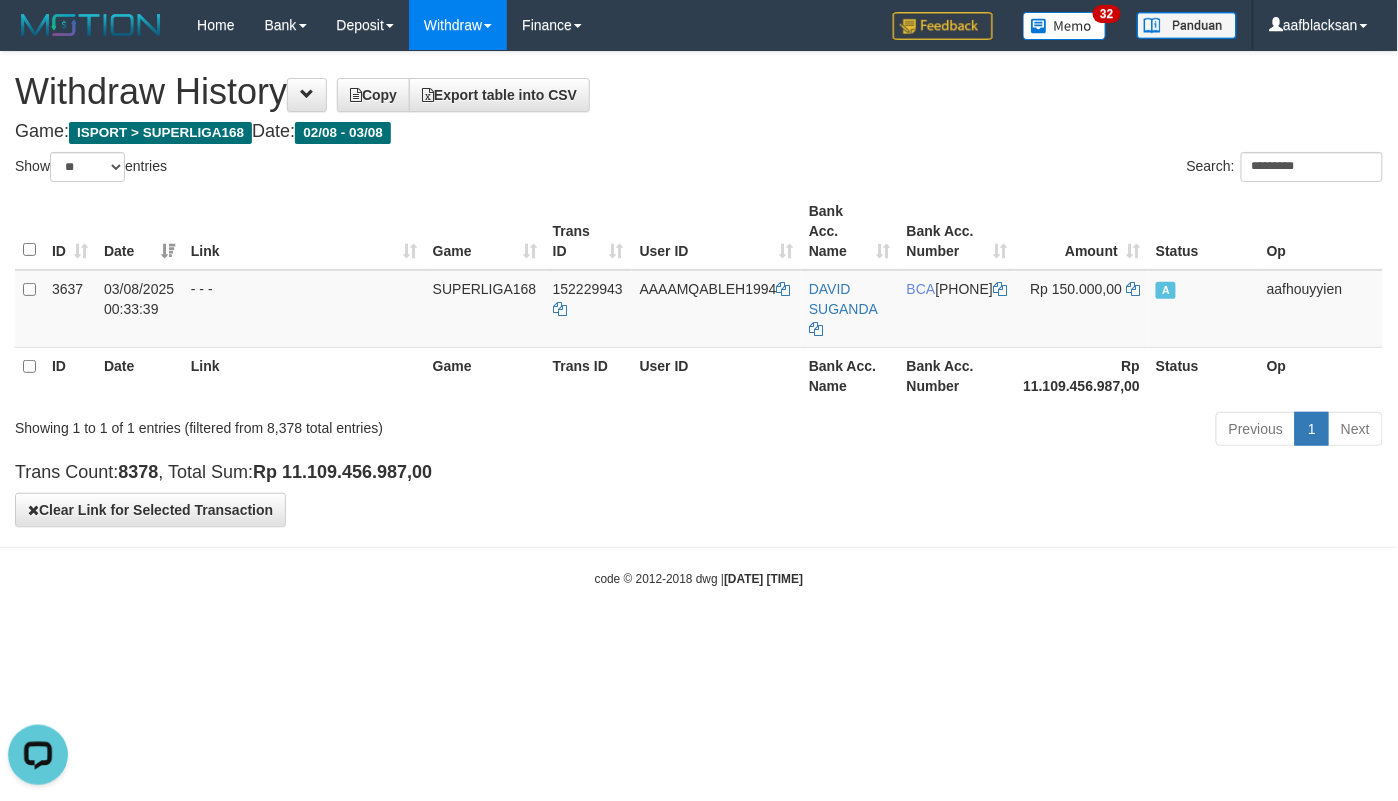 click on "Toggle navigation
Home
Bank
Mutasi Bank
Note Mutasi
Deposit
History
PGA History
Note DPS
Withdraw
WD List
Report Link
History
Finance
Financial Data" at bounding box center (699, 319) 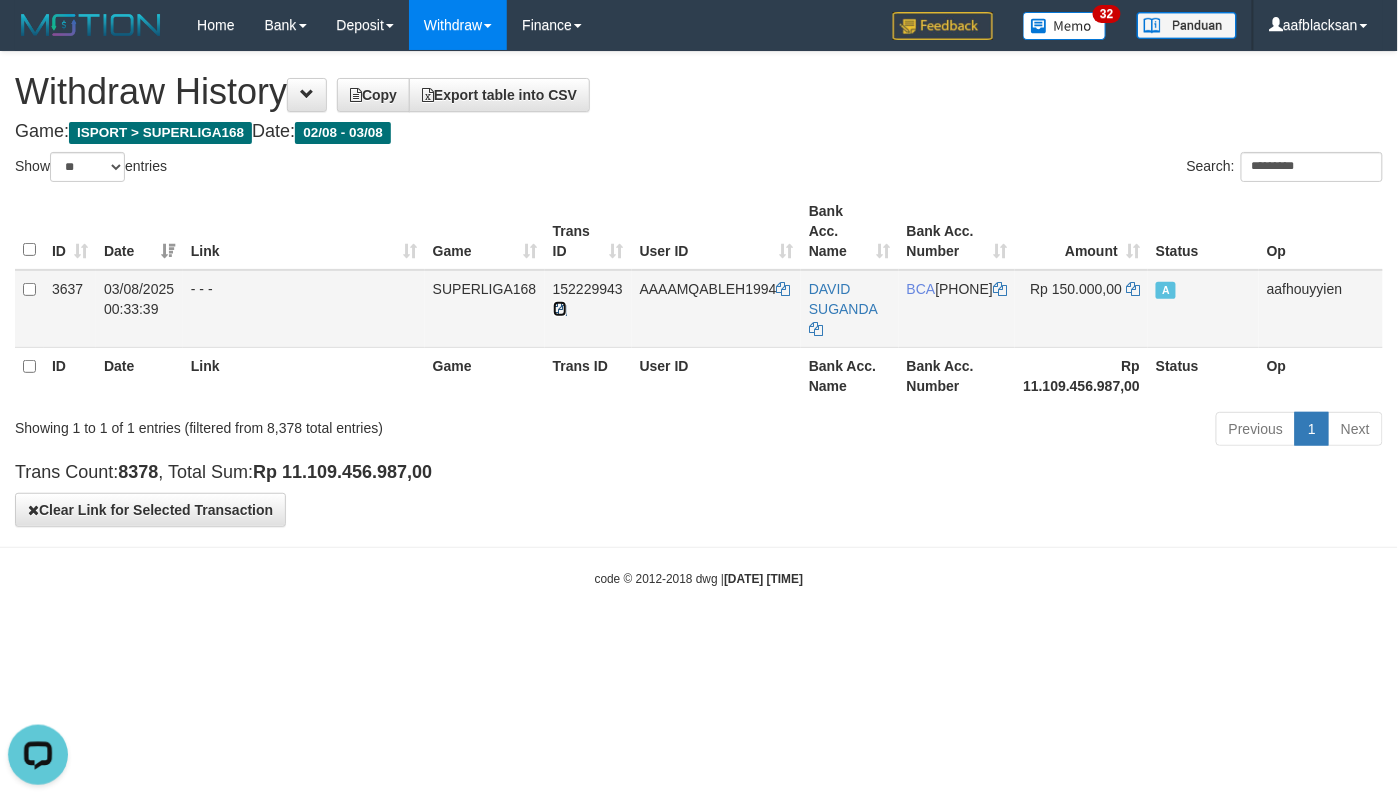 click at bounding box center [560, 309] 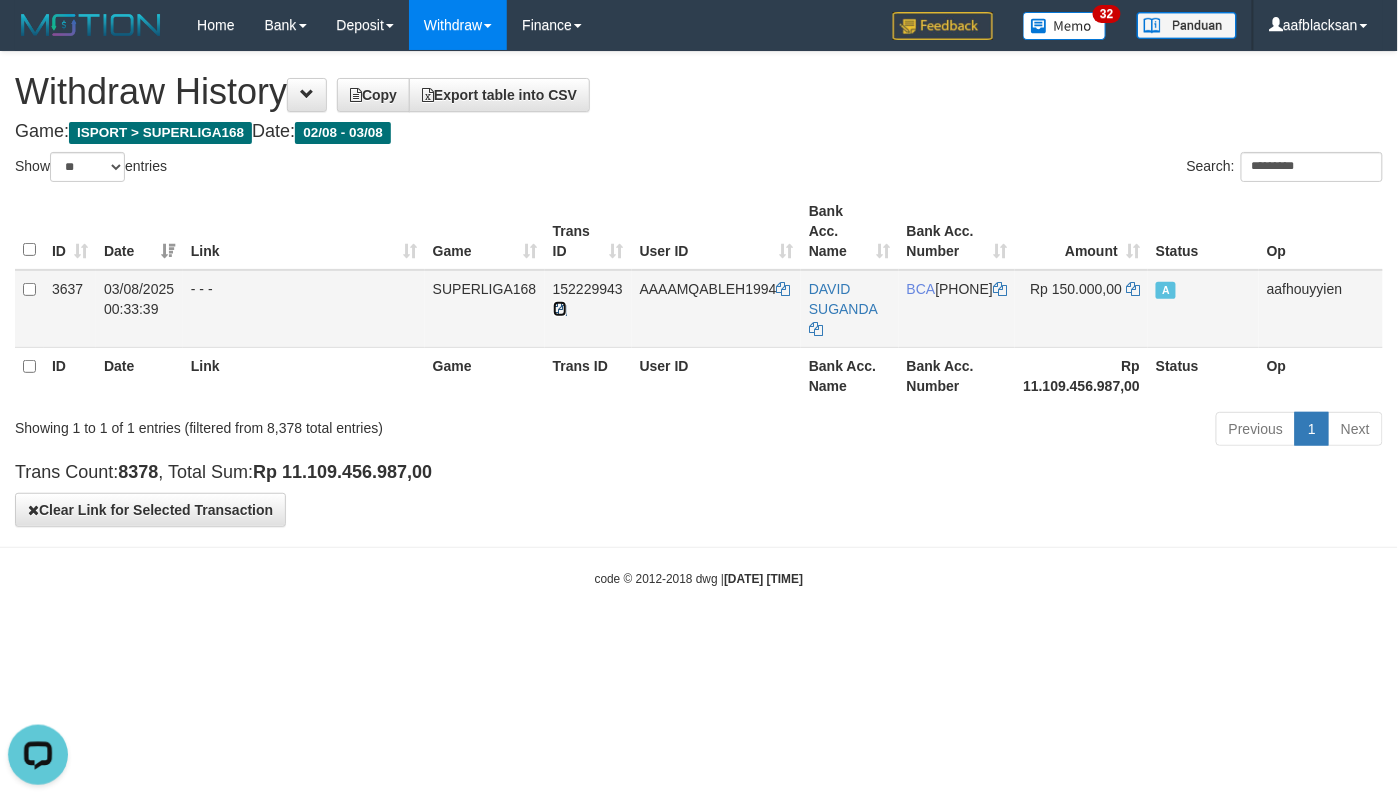 click at bounding box center [560, 309] 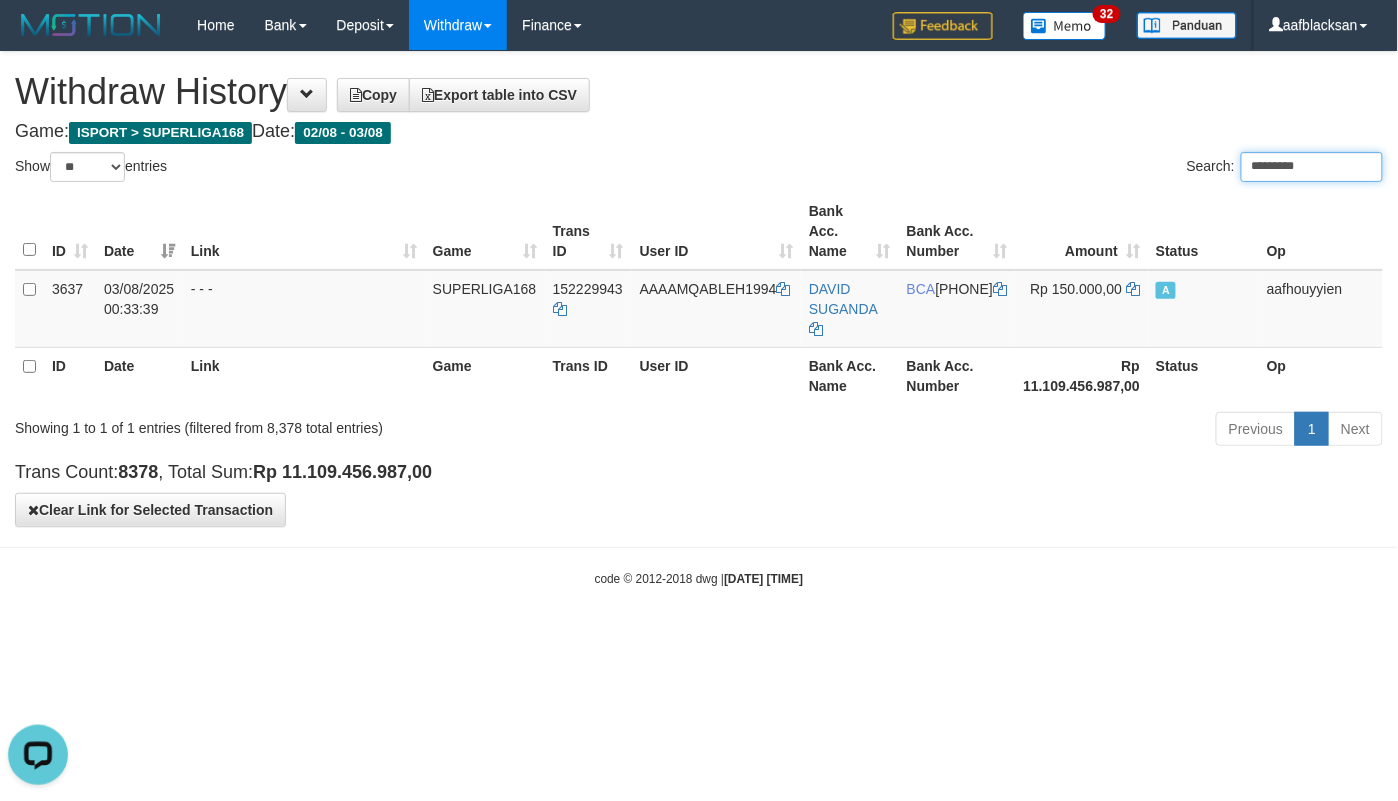 click on "*********" at bounding box center (1312, 167) 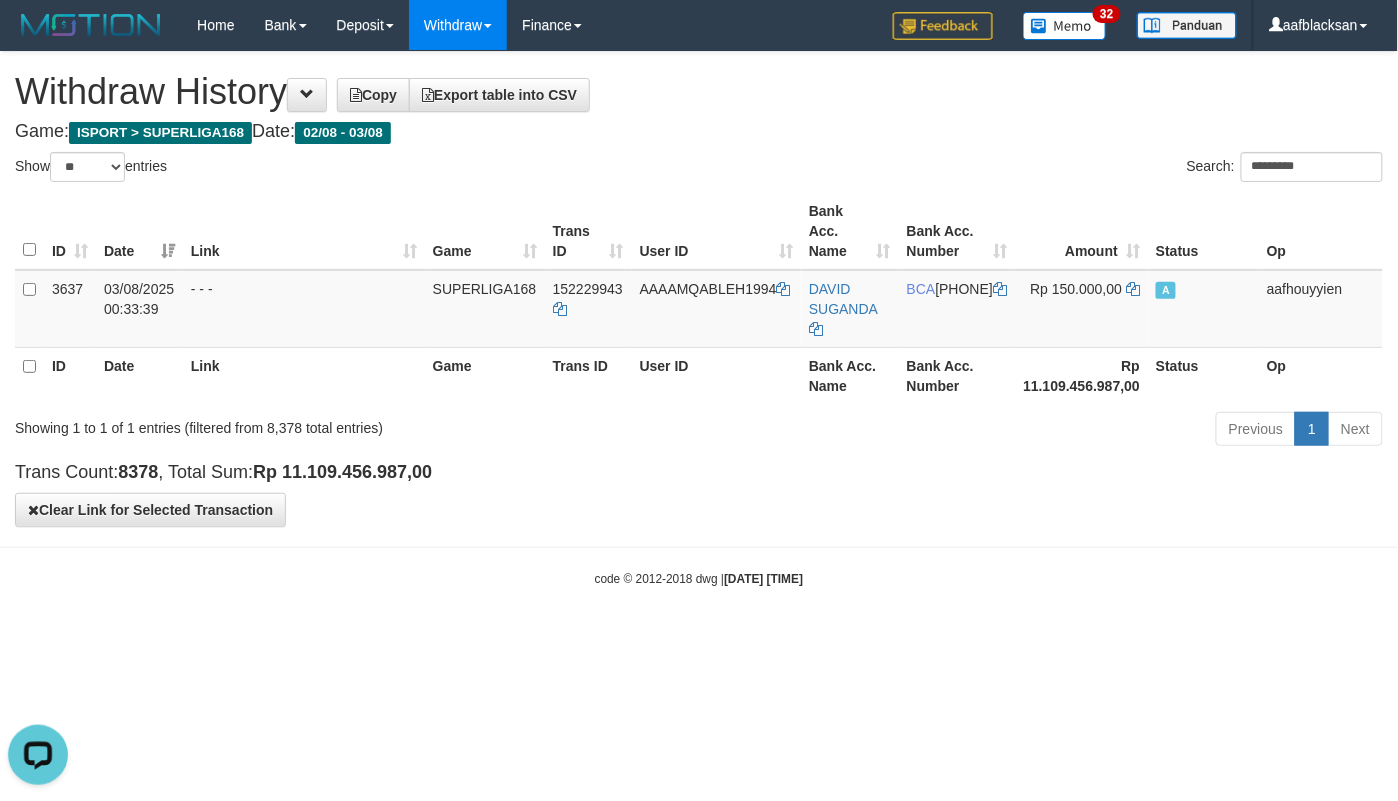click on "Toggle navigation
Home
Bank
Mutasi Bank
Note Mutasi
Deposit
History
PGA History
Note DPS
Withdraw
WD List
Report Link
History
Finance
Financial Data" at bounding box center (699, 319) 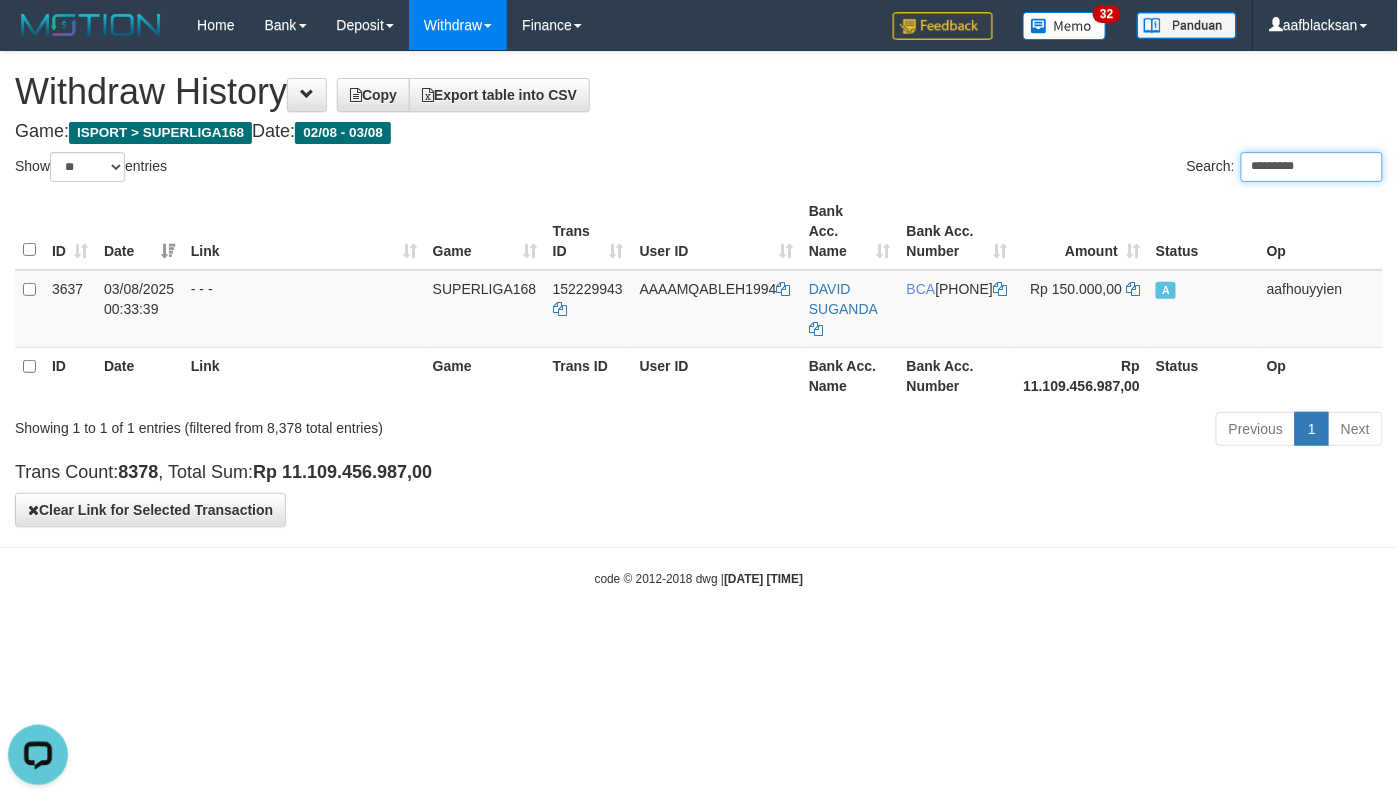click on "*********" at bounding box center (1312, 167) 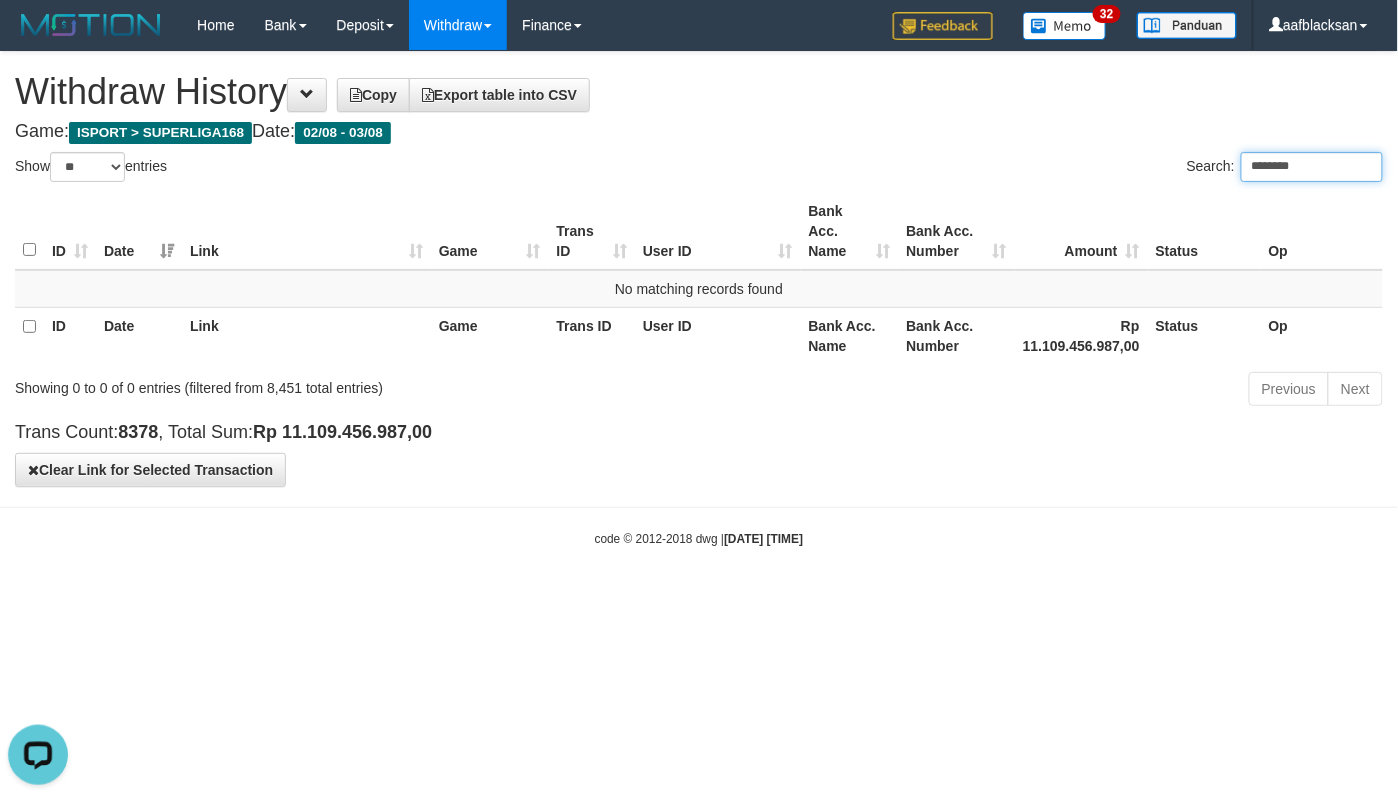 click on "********" at bounding box center (1312, 167) 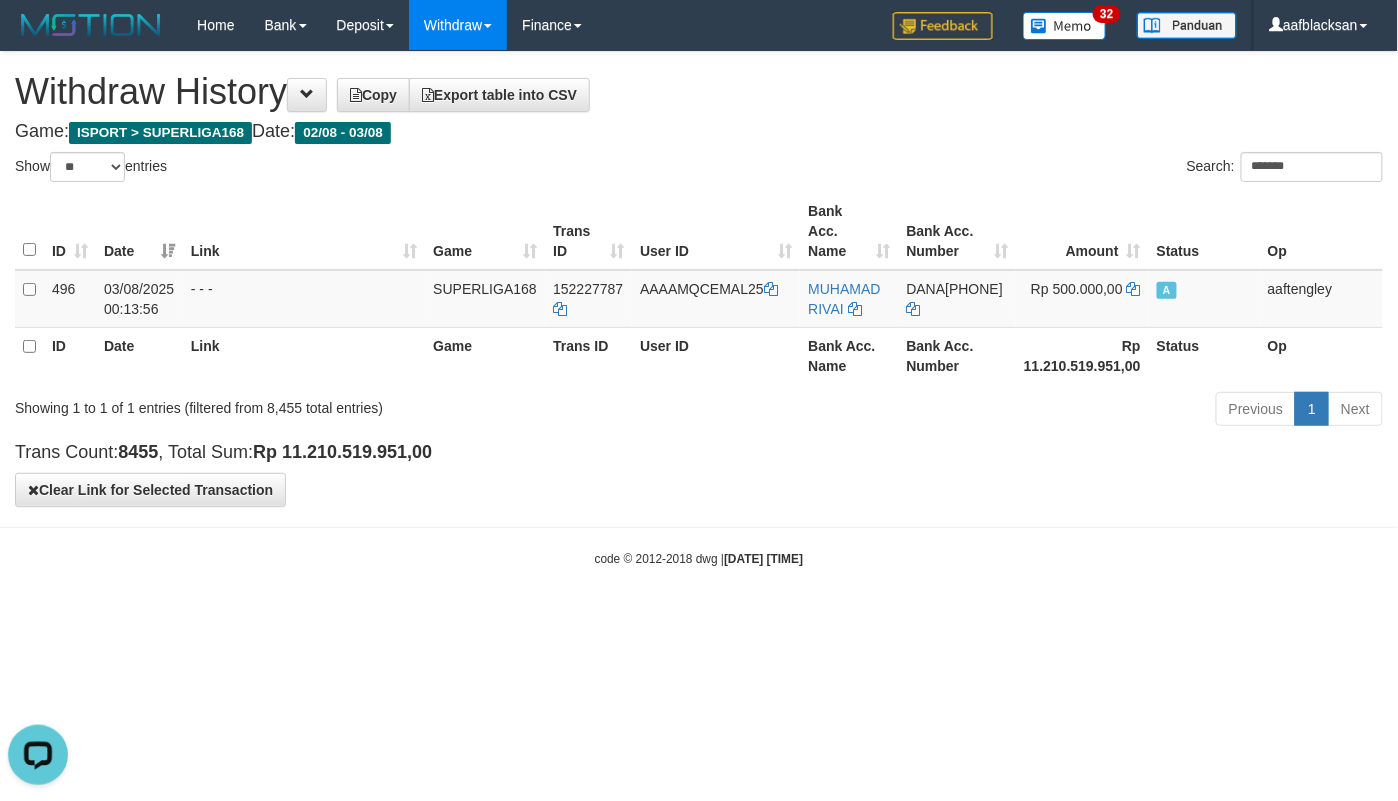 click on "Toggle navigation
Home
Bank
Mutasi Bank
Note Mutasi
Deposit
History
PGA History
Note DPS
Withdraw
WD List
Report Link
History
Finance
Financial Data" at bounding box center (699, 309) 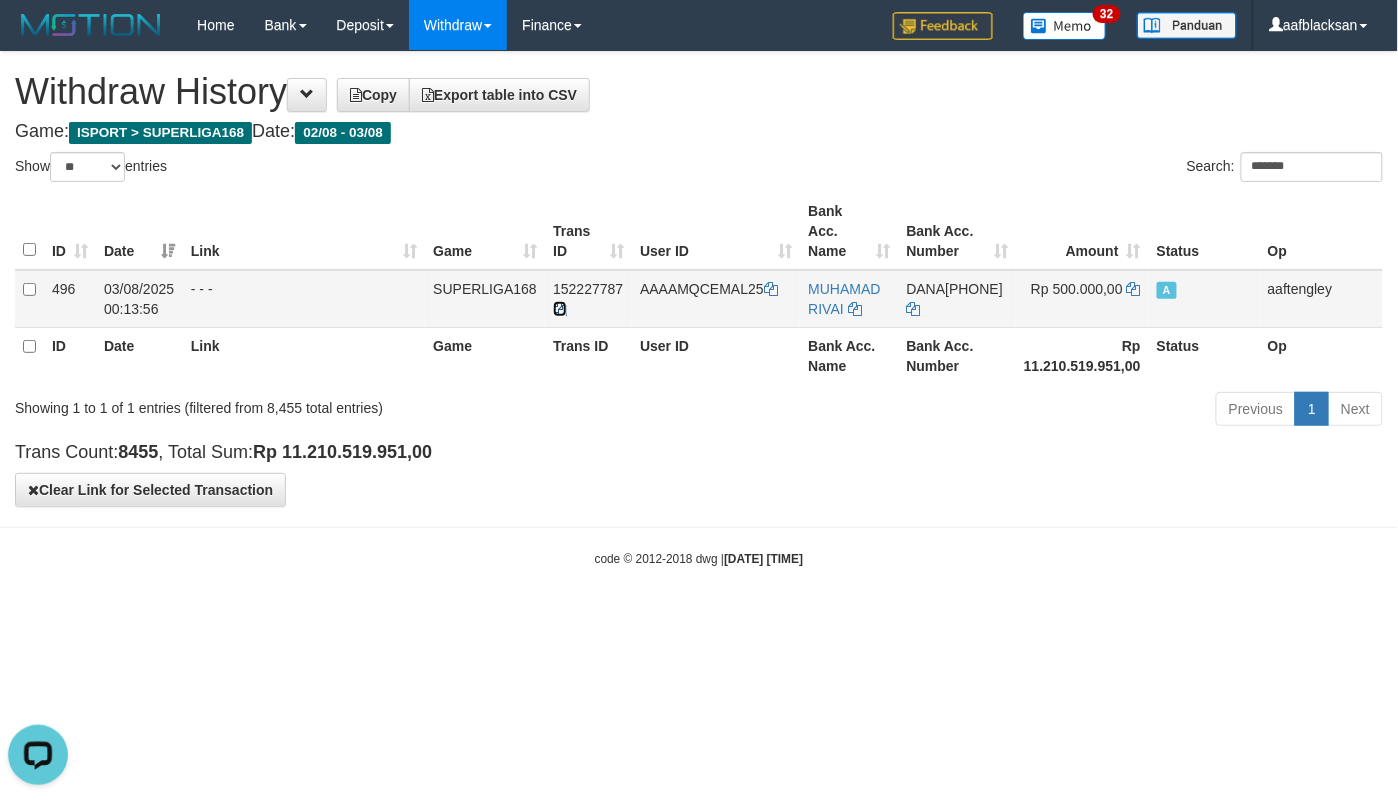 click at bounding box center [560, 309] 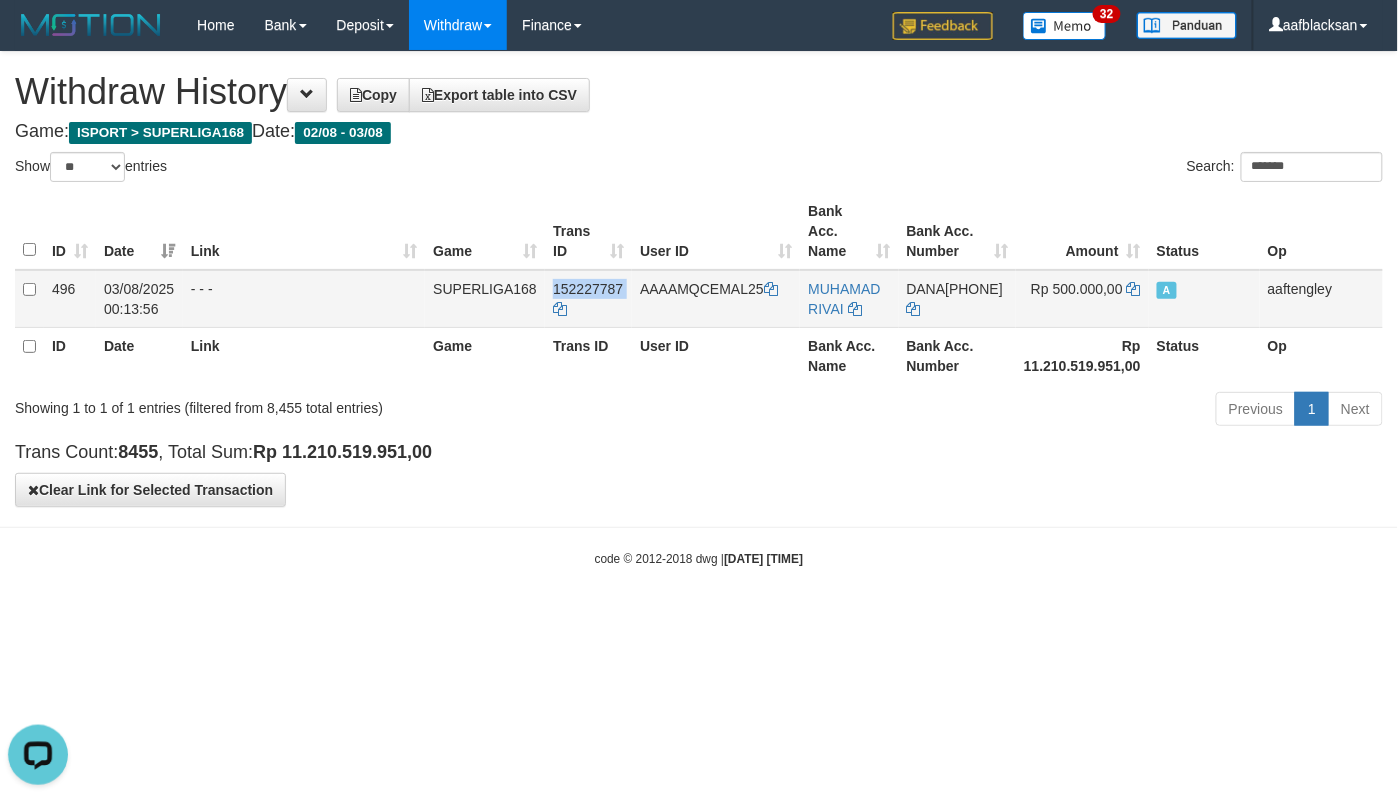 click on "152227787" at bounding box center [588, 299] 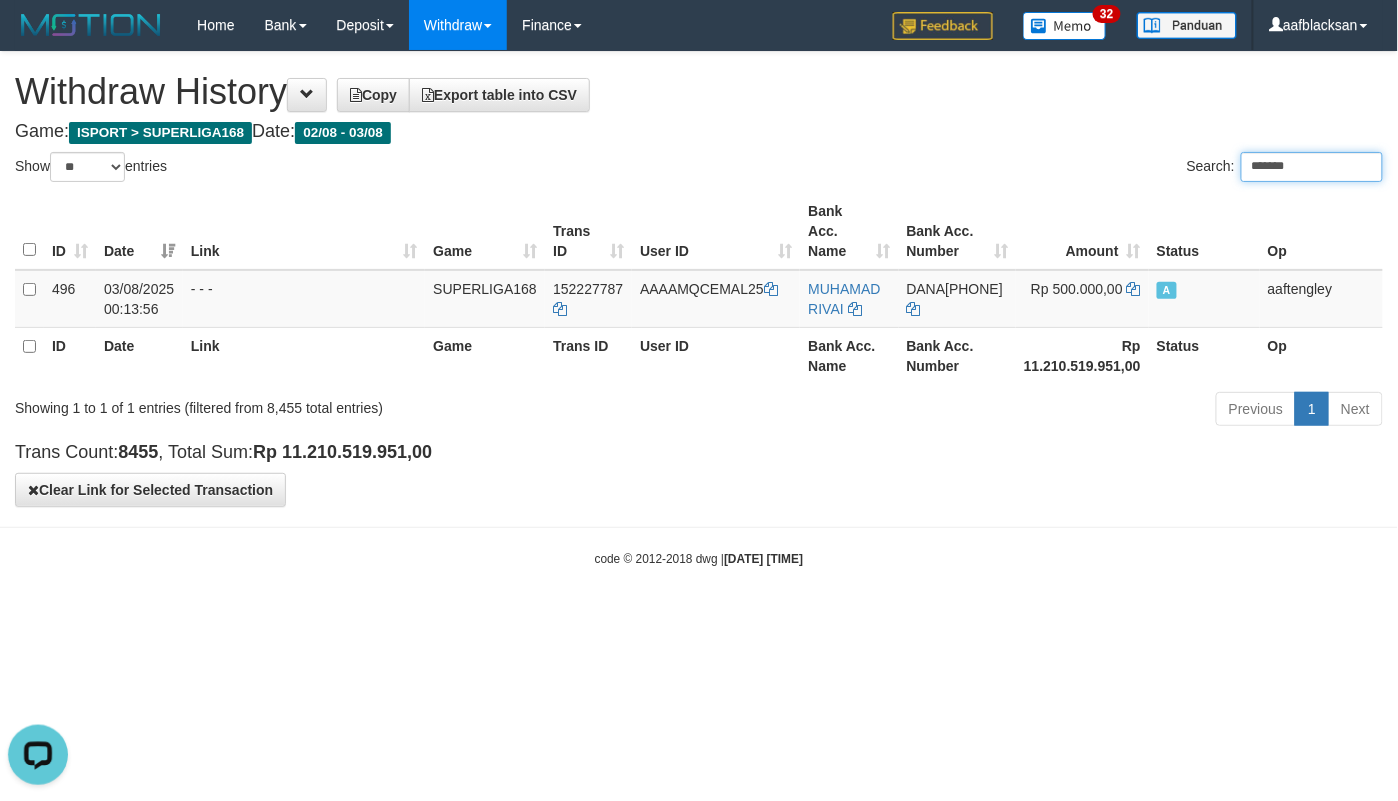 click on "*******" at bounding box center [1312, 167] 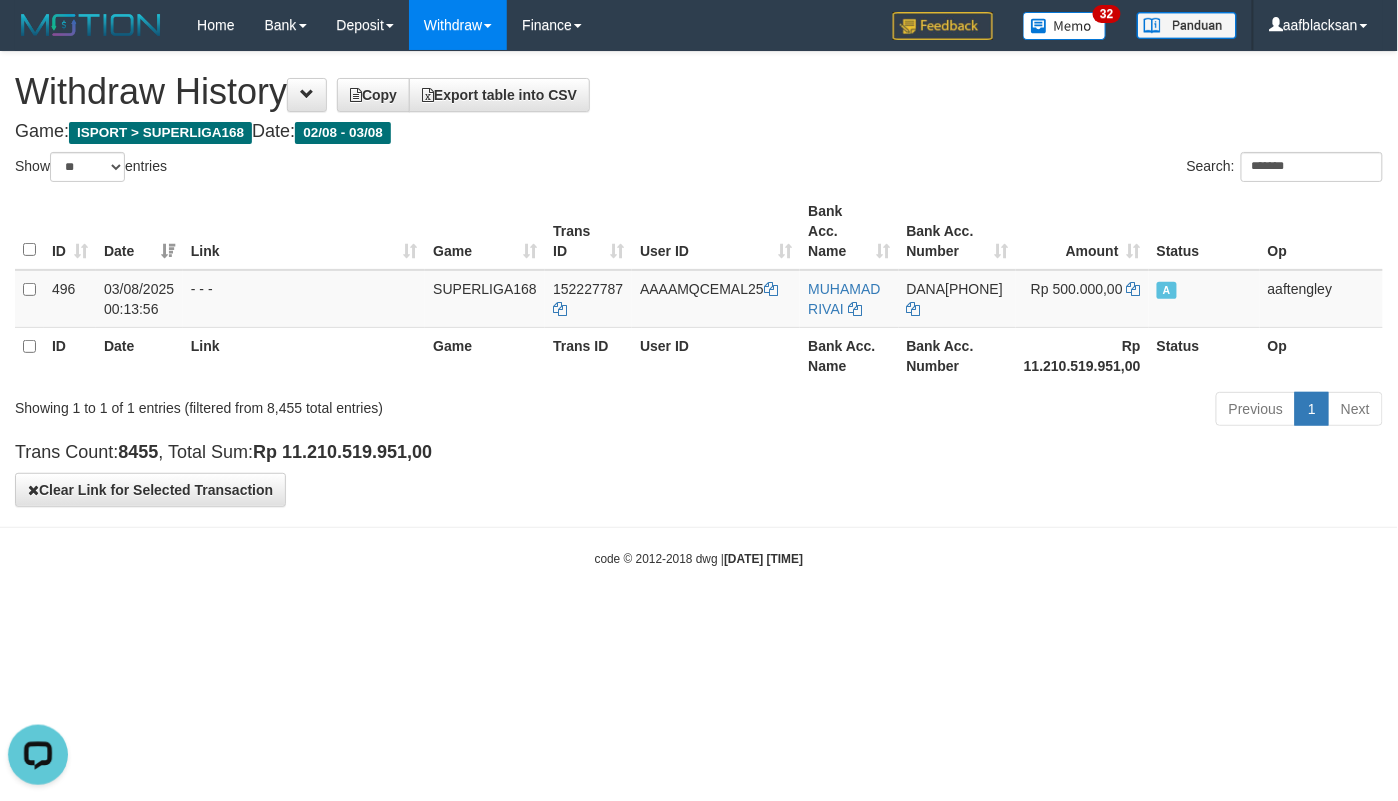 click on "Toggle navigation
Home
Bank
Mutasi Bank
Note Mutasi
Deposit
History
PGA History
Note DPS
Withdraw
WD List
Report Link
History
Finance
Financial Data" at bounding box center [699, 309] 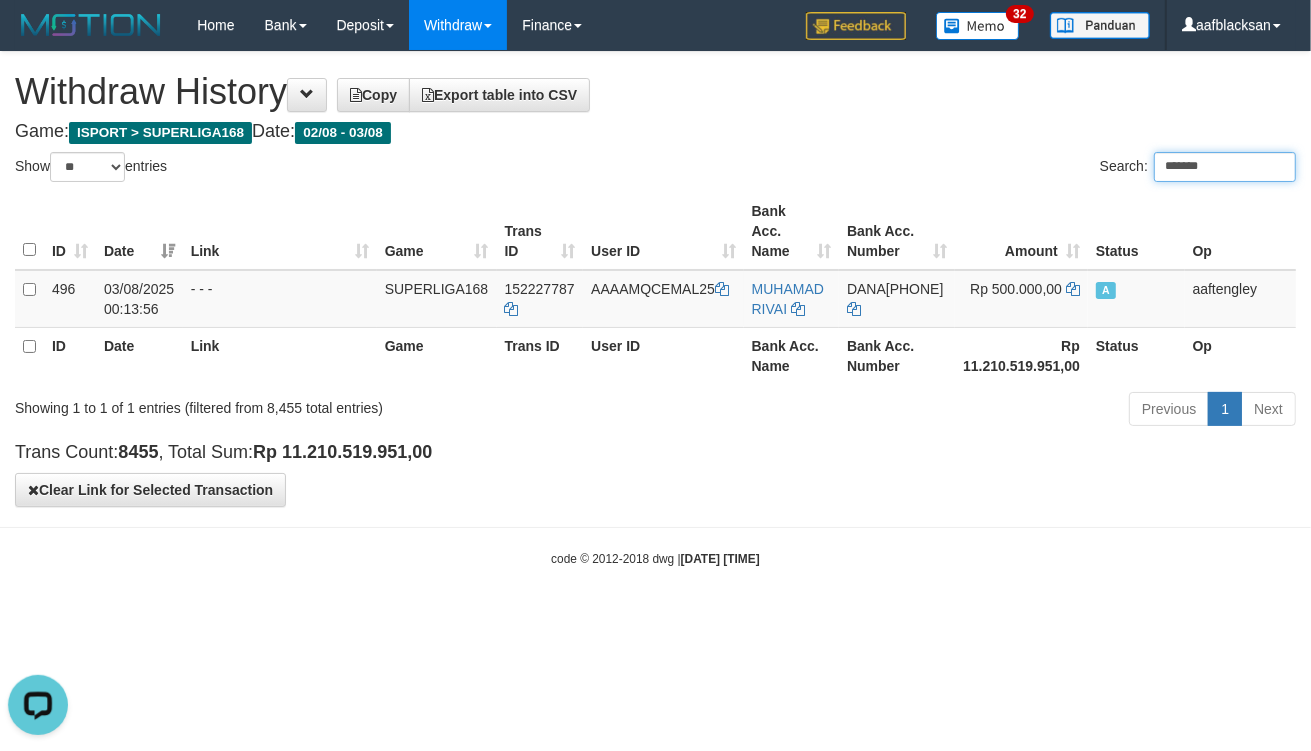 click on "*******" at bounding box center (1225, 167) 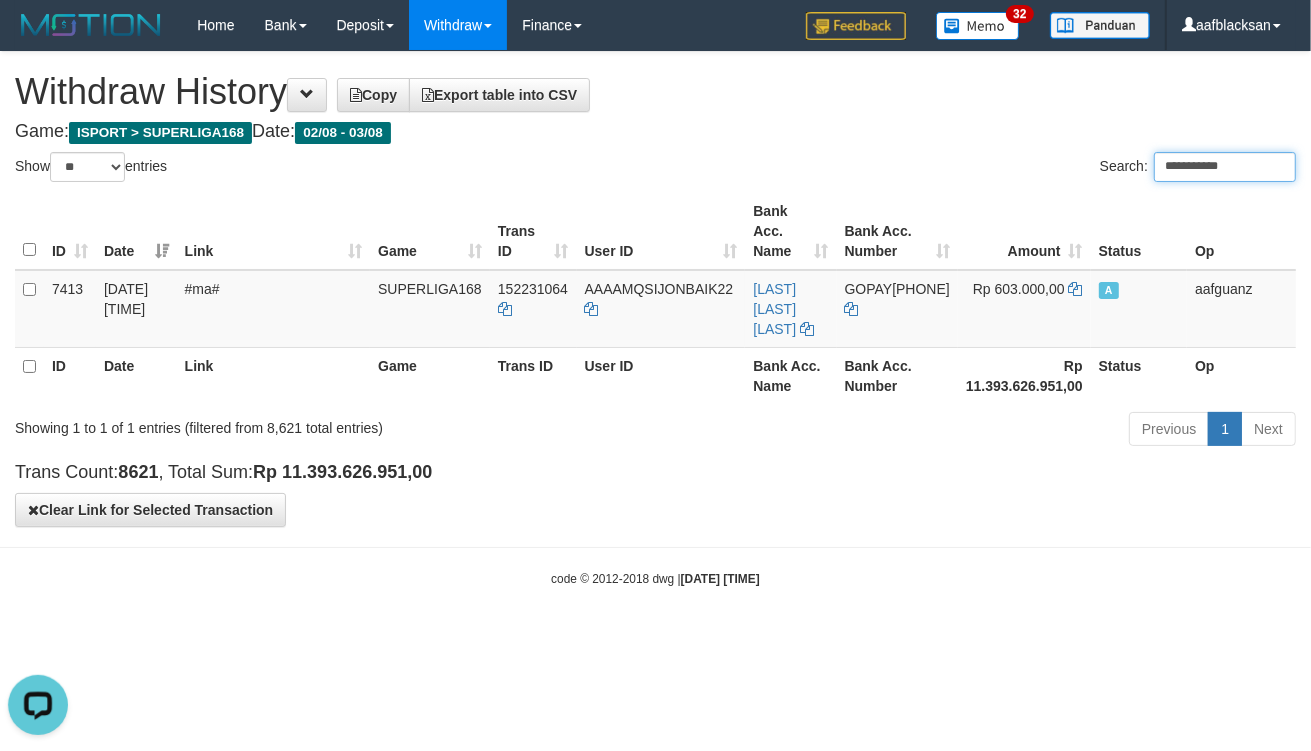 click on "**********" at bounding box center (1225, 167) 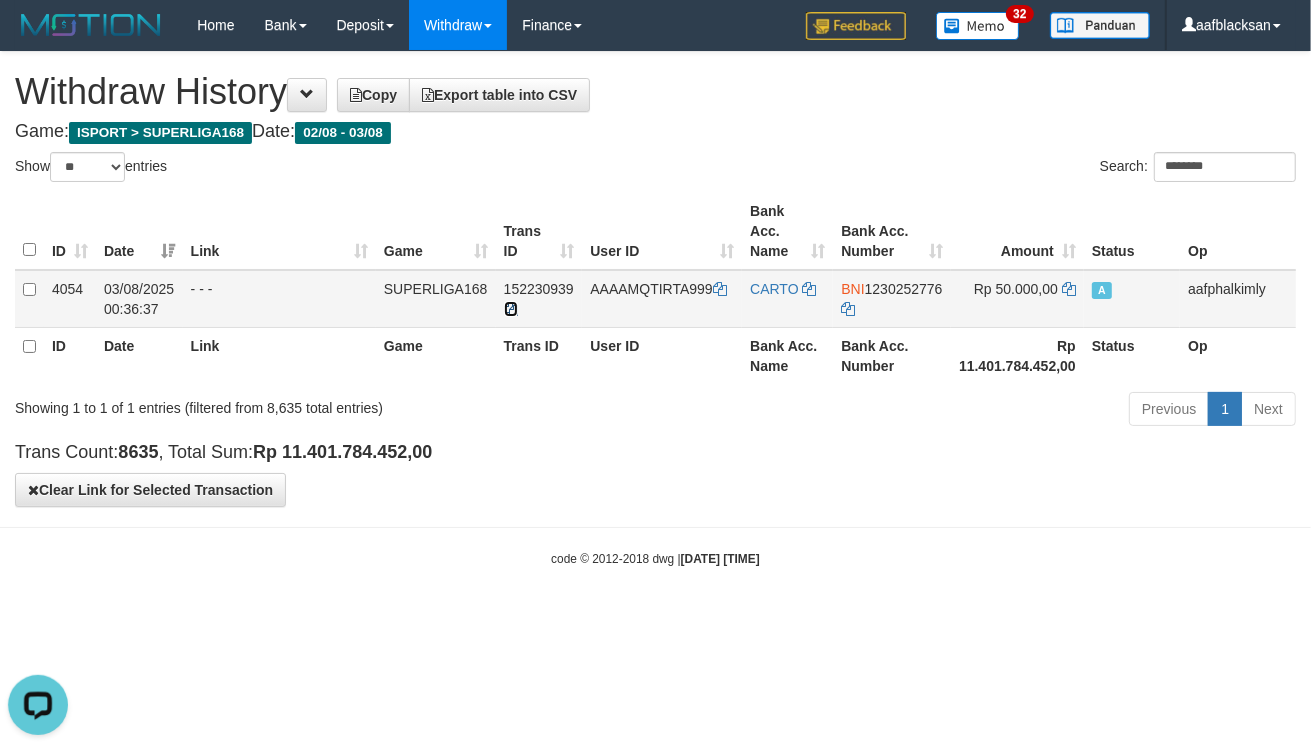 click at bounding box center [511, 309] 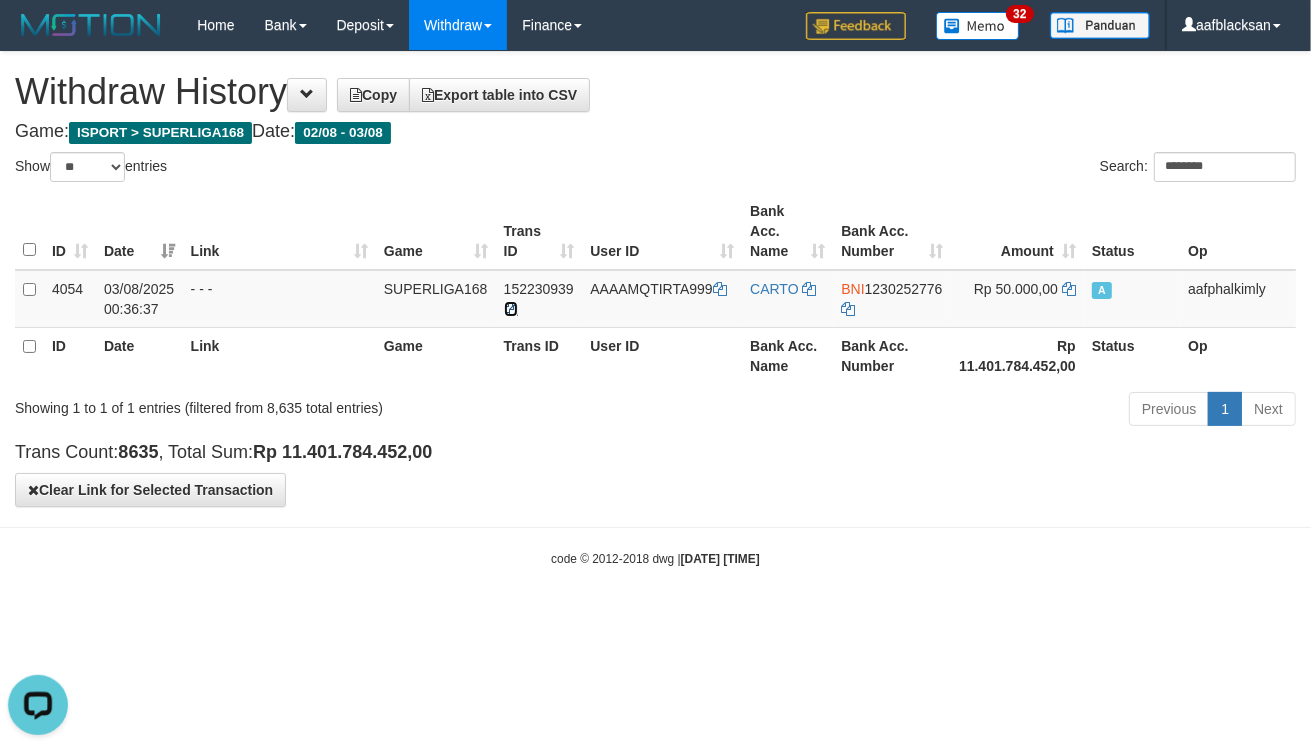 drag, startPoint x: 513, startPoint y: 305, endPoint x: 1293, endPoint y: 348, distance: 781.1844 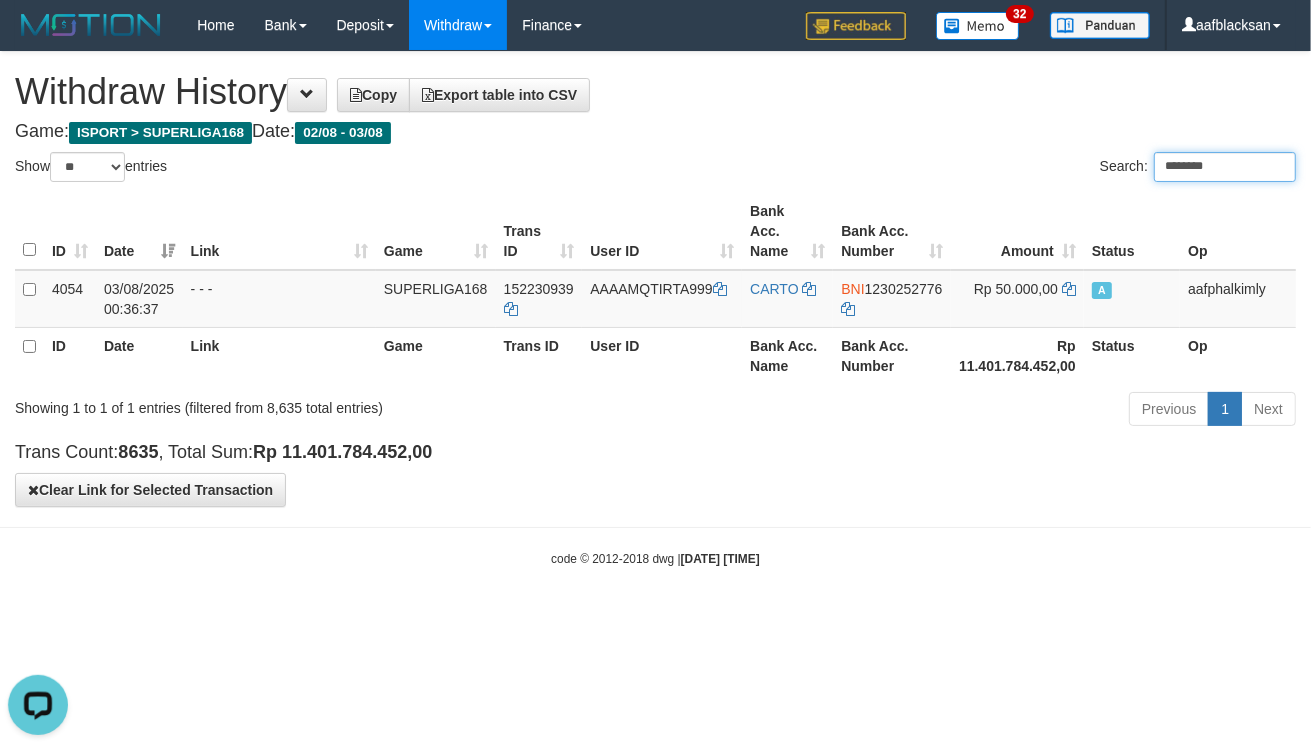 click on "********" at bounding box center [1225, 167] 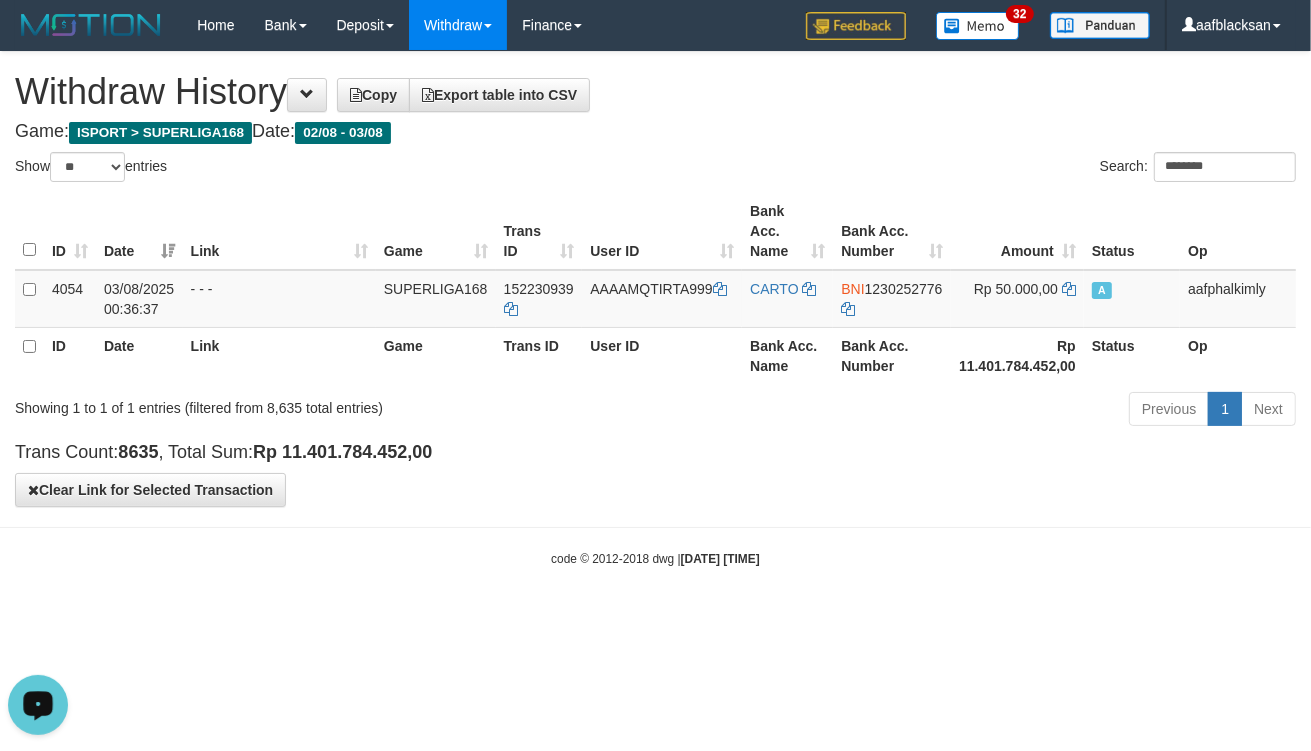 click on "Toggle navigation
Home
Bank
Mutasi Bank
Note Mutasi
Deposit
History
PGA History
Note DPS
Withdraw
WD List
Report Link
History
Finance
Financial Data" at bounding box center (655, 309) 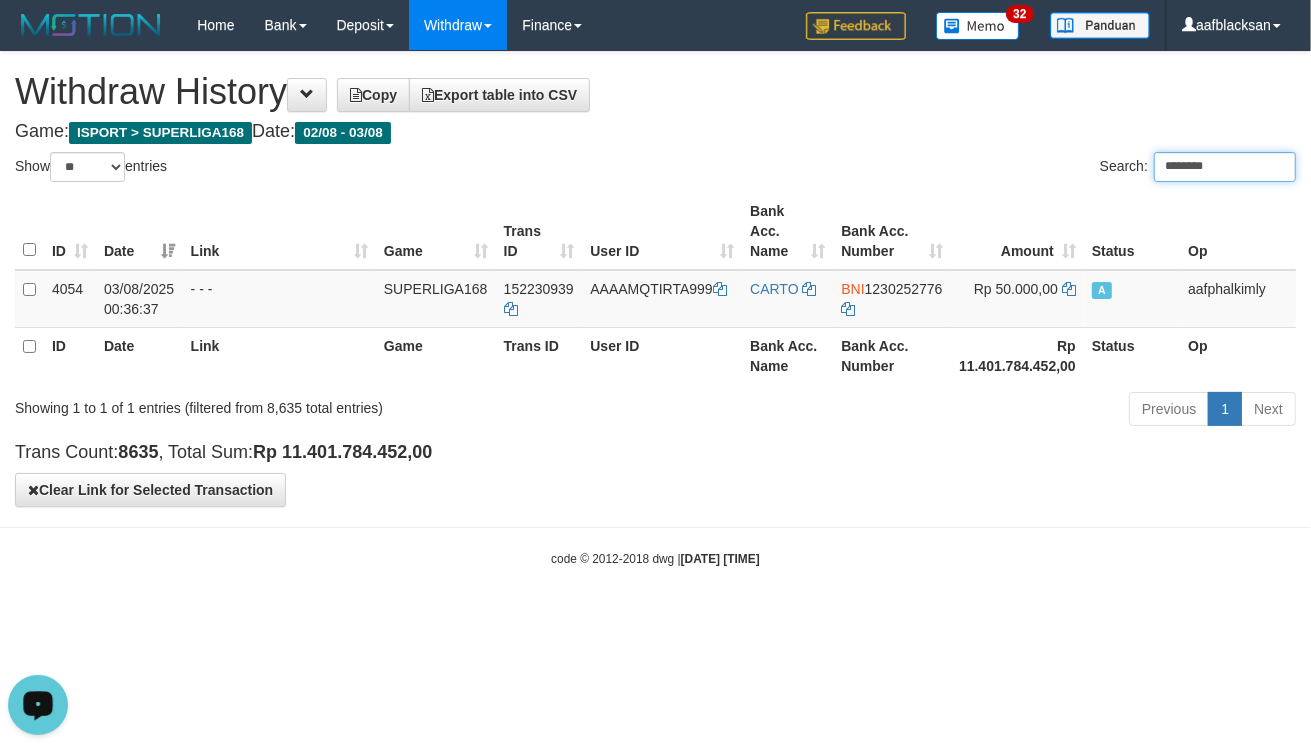 click on "********" at bounding box center [1225, 167] 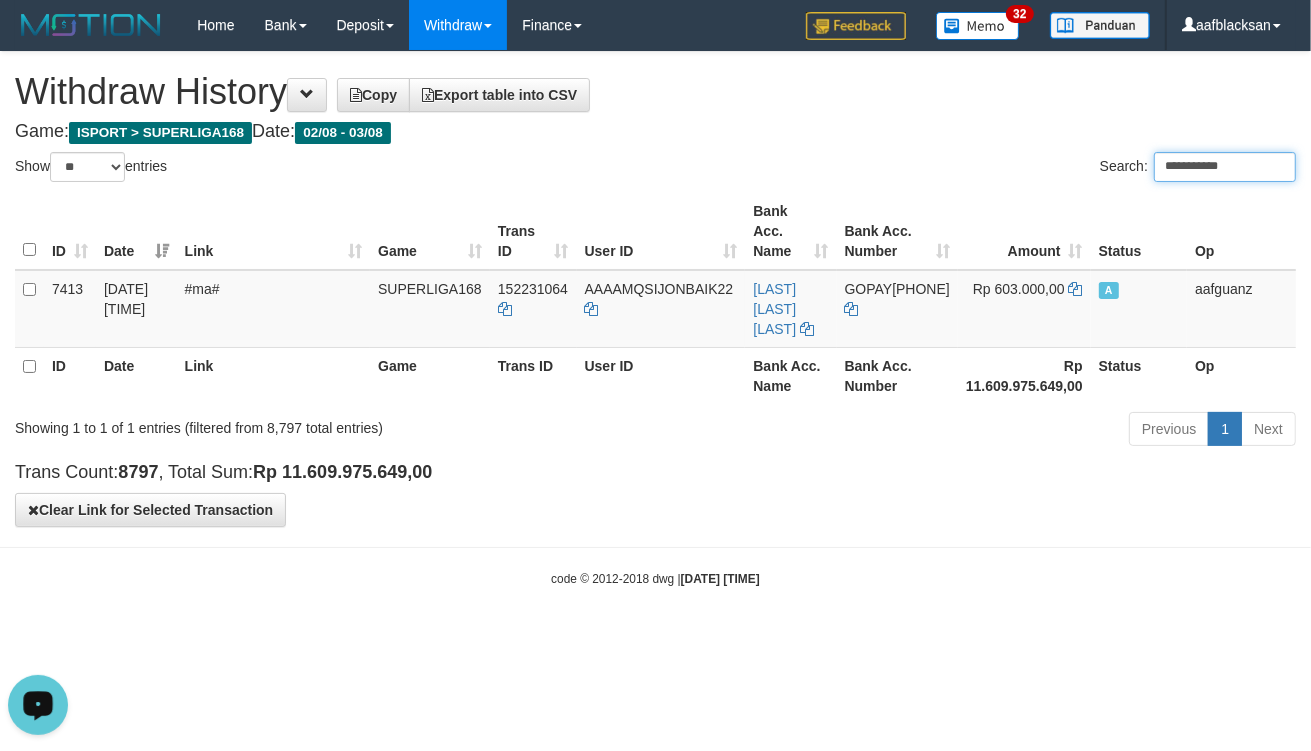 click on "**********" at bounding box center (1225, 167) 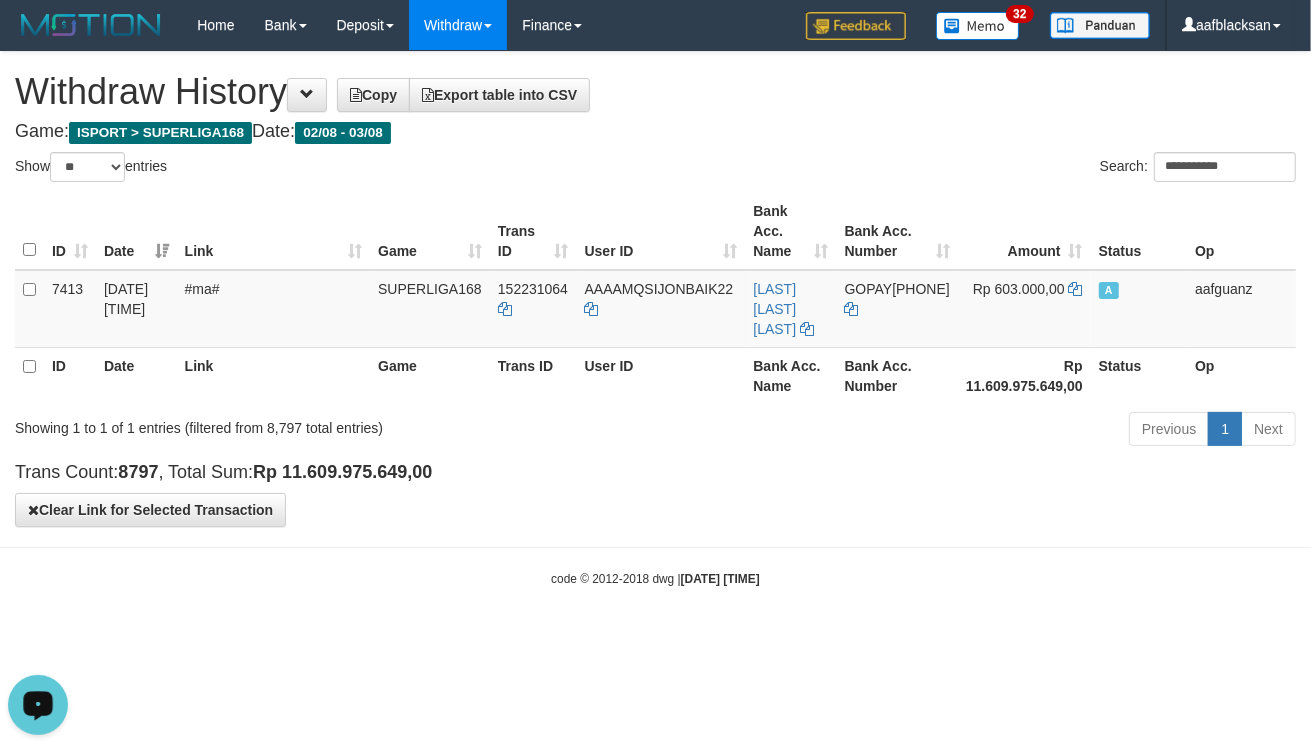click on "Toggle navigation
Home
Bank
Mutasi Bank
Note Mutasi
Deposit
History
PGA History
Note DPS
Withdraw
WD List
Report Link
History
Finance
Financial Data" at bounding box center [655, 319] 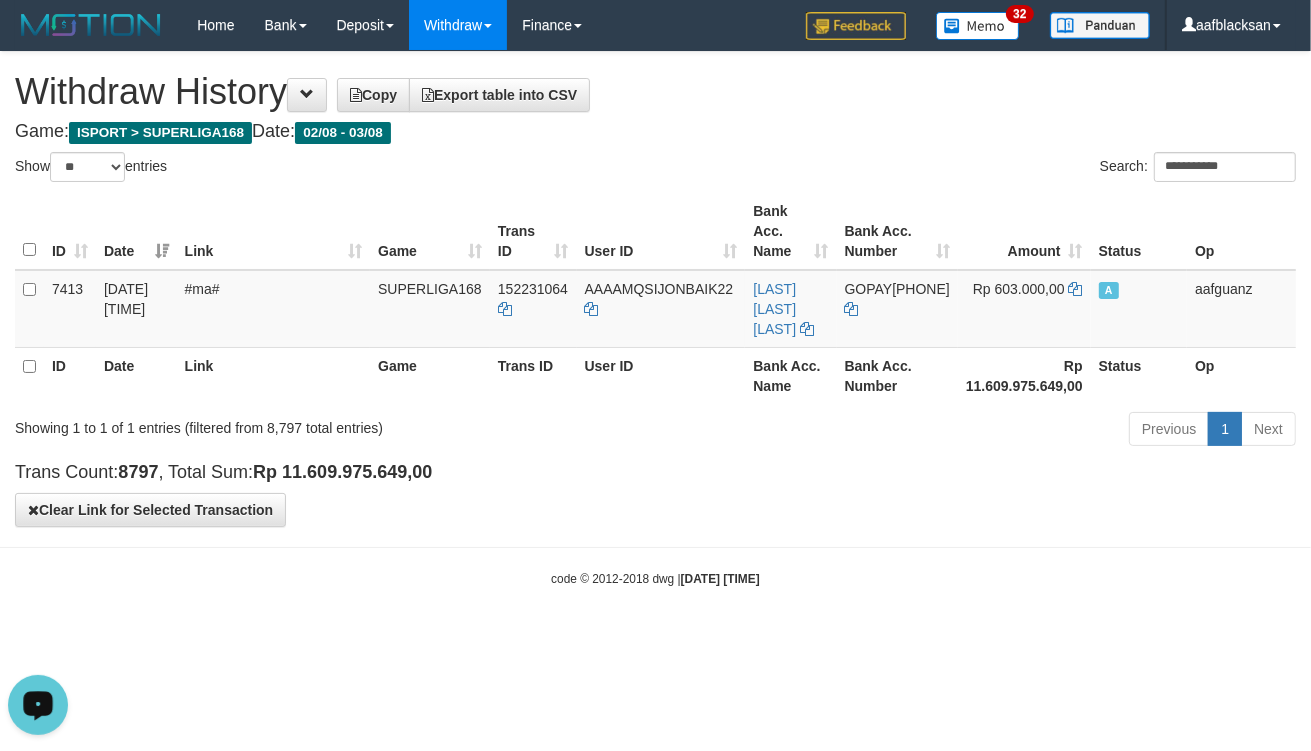 click on "code © 2012-2018 dwg | [DATE] [TIME]" at bounding box center [655, 578] 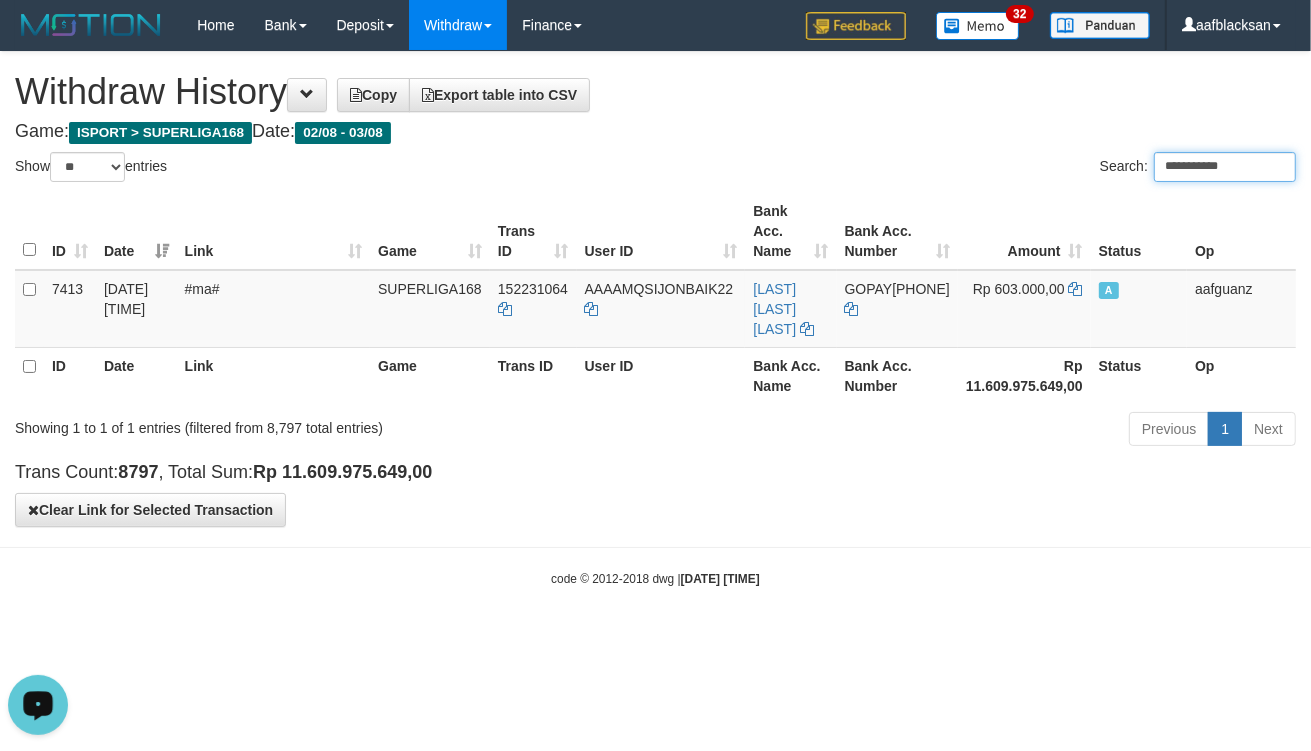 click on "**********" at bounding box center [1225, 167] 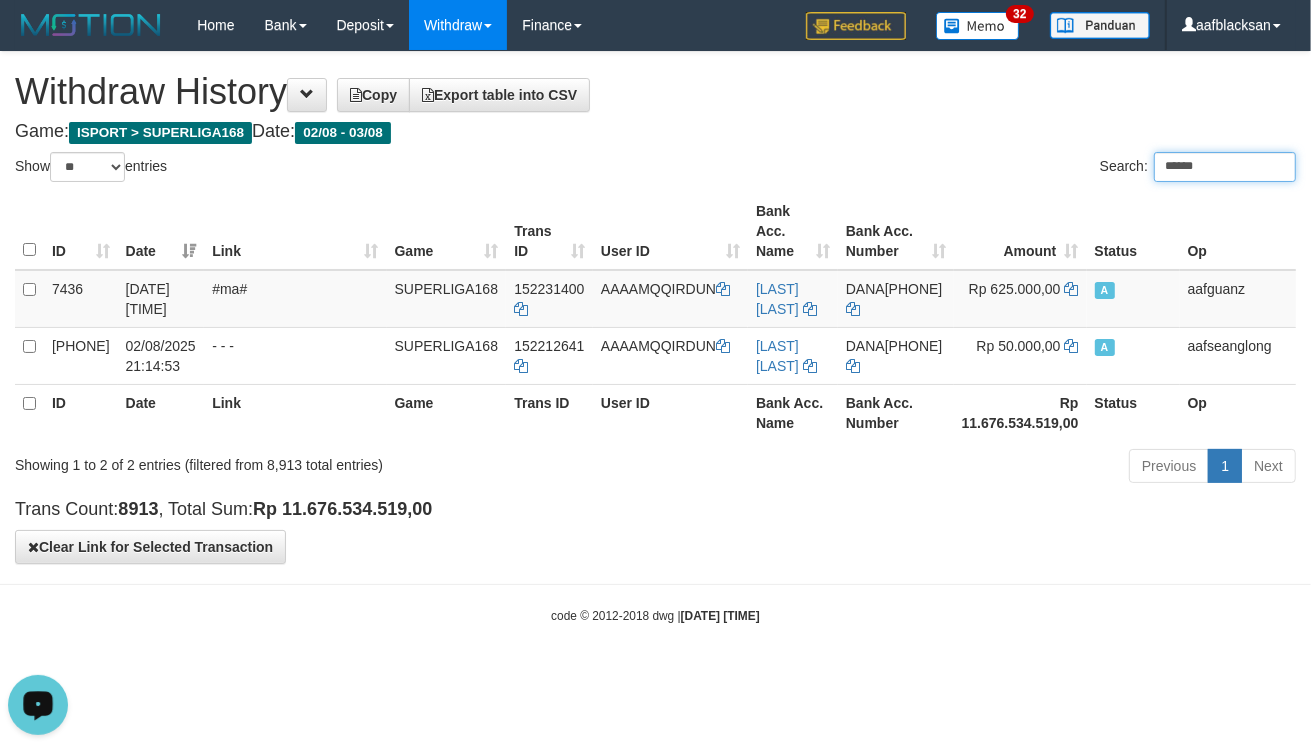 click on "******" at bounding box center (1225, 167) 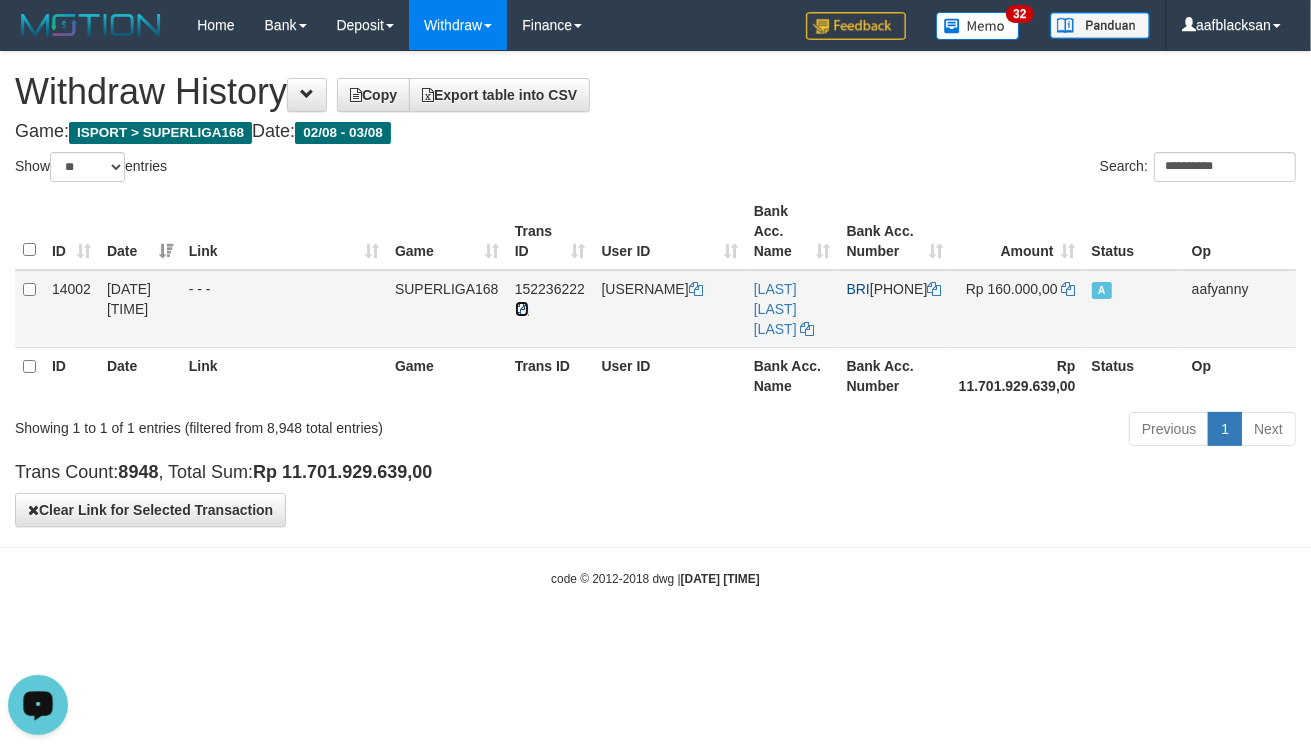 click at bounding box center [522, 309] 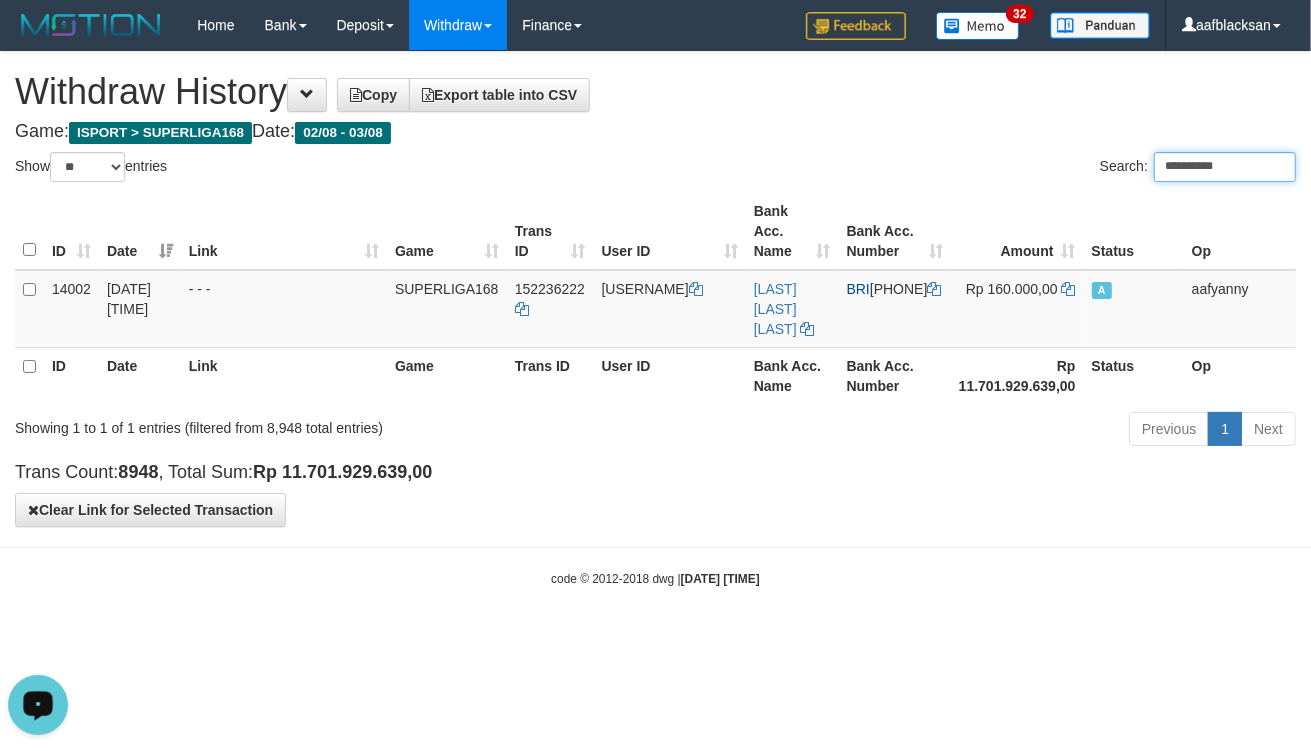 click on "**********" at bounding box center (1225, 167) 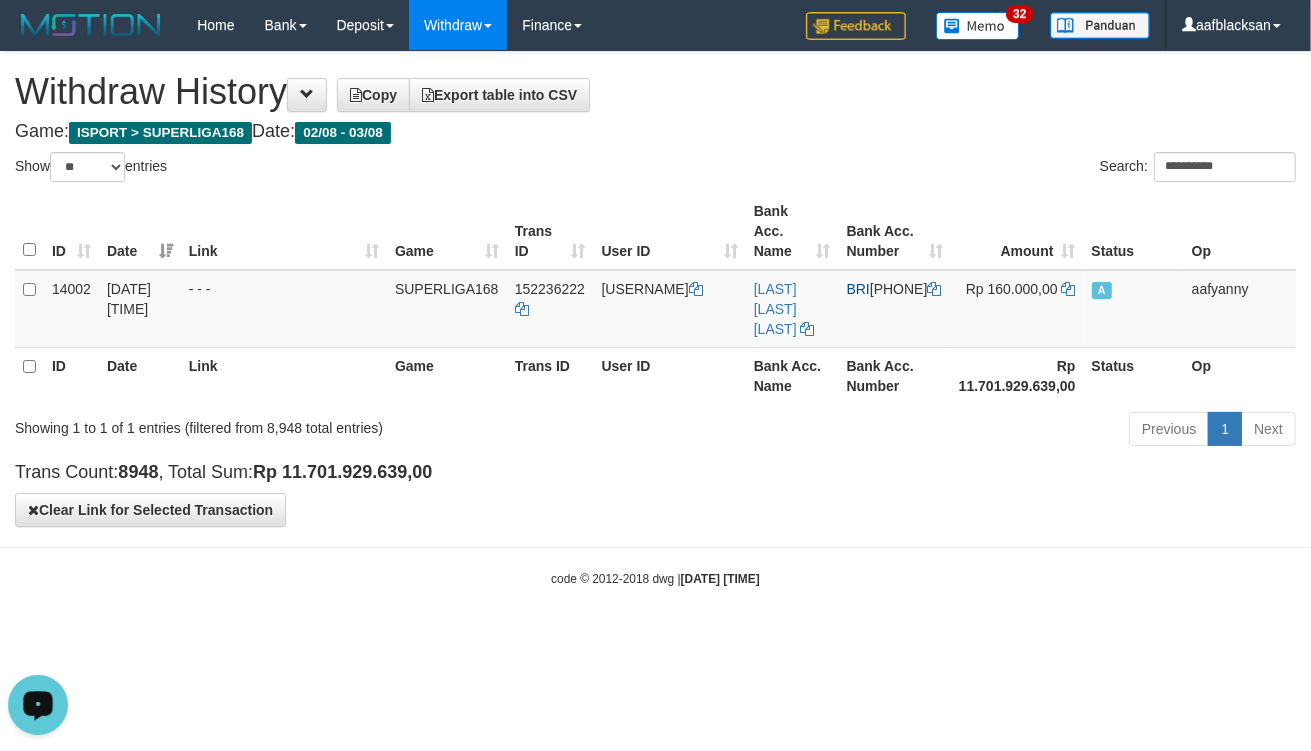 click on "Toggle navigation
Home
Bank
Mutasi Bank
Note Mutasi
Deposit
History
PGA History
Note DPS
Withdraw
WD List
Report Link
History
Finance
Financial Data" at bounding box center (655, 319) 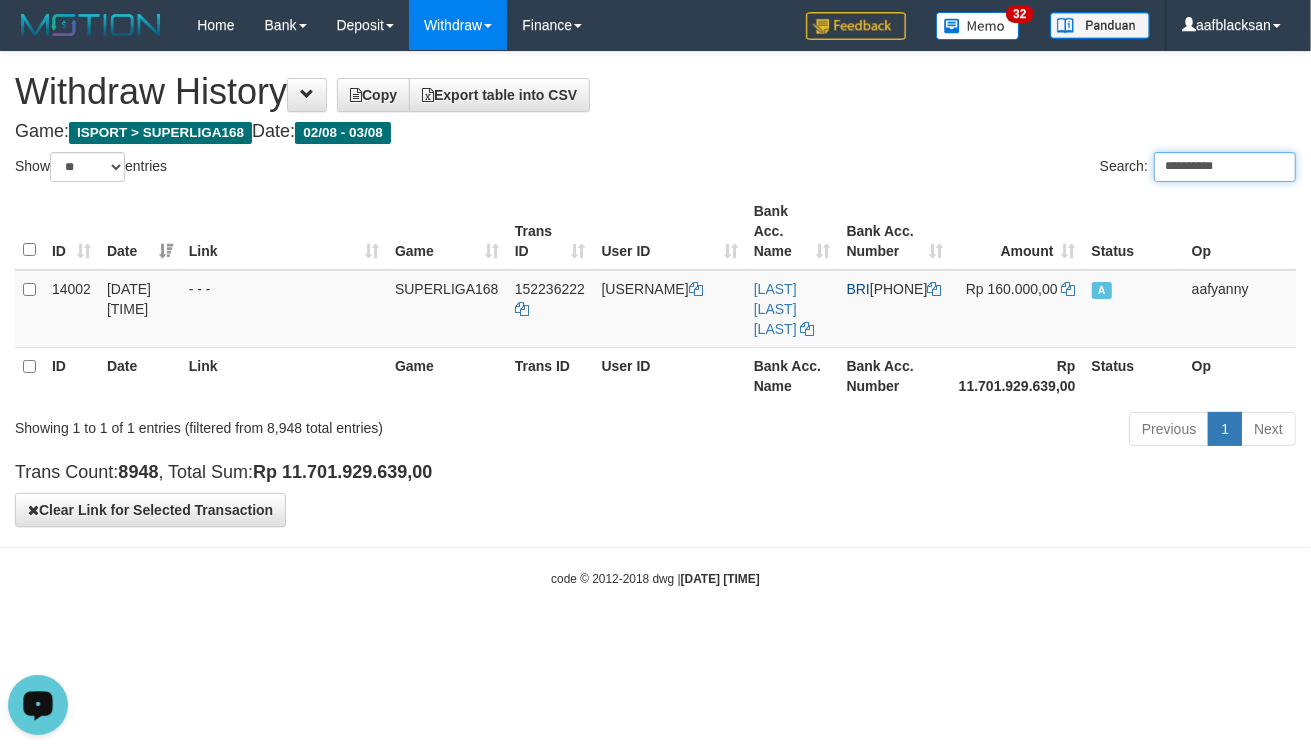 click on "**********" at bounding box center (1225, 167) 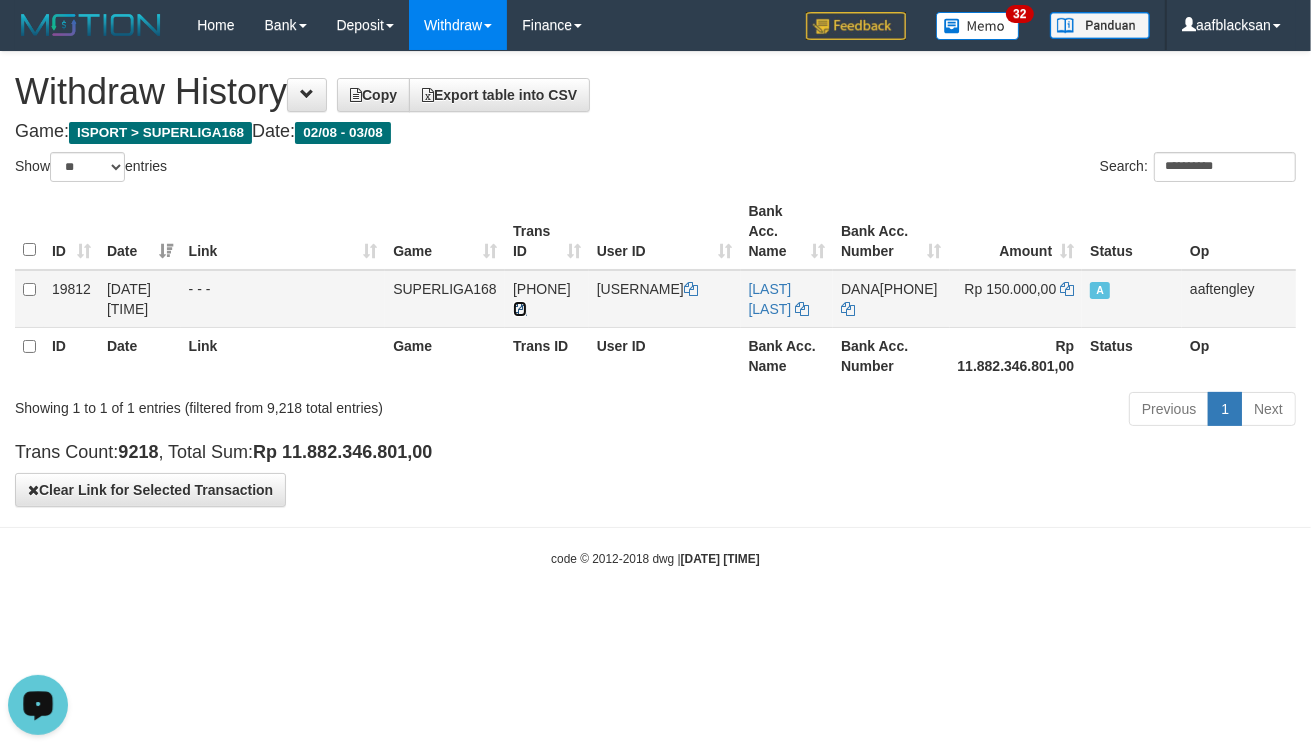 click at bounding box center [520, 309] 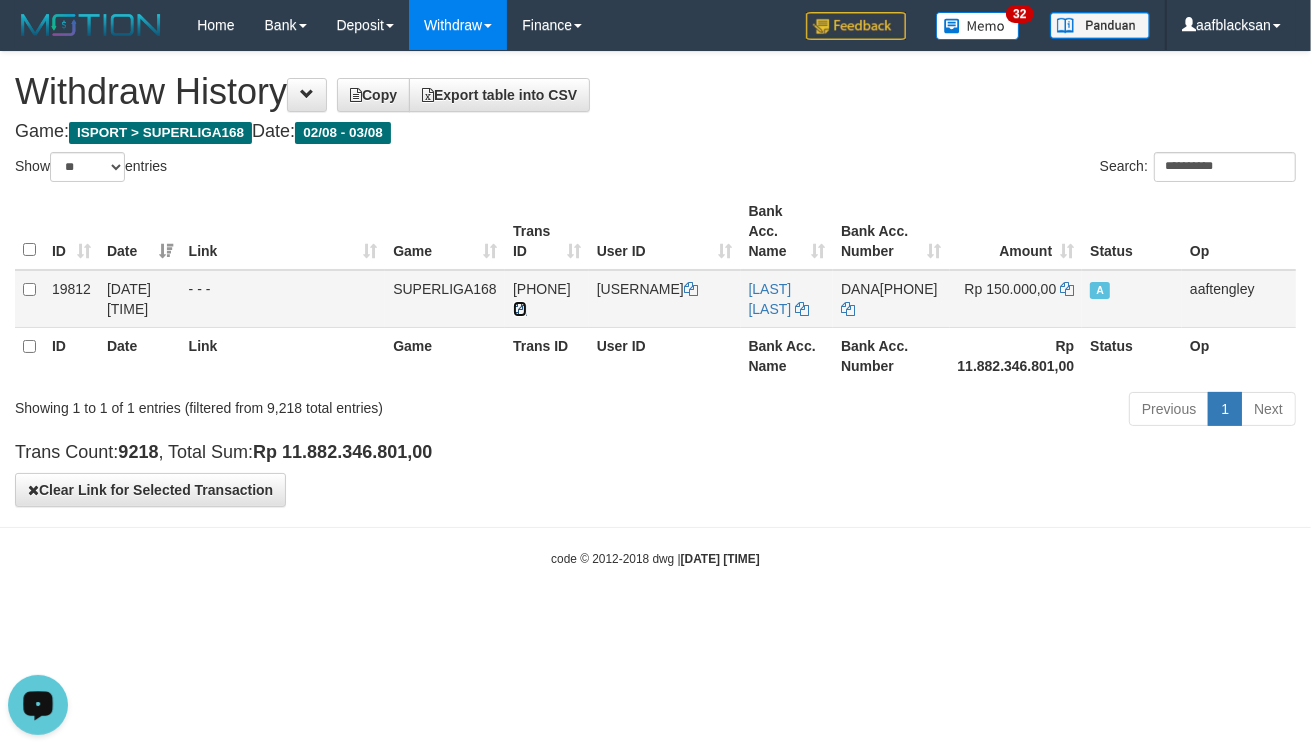 click at bounding box center (520, 309) 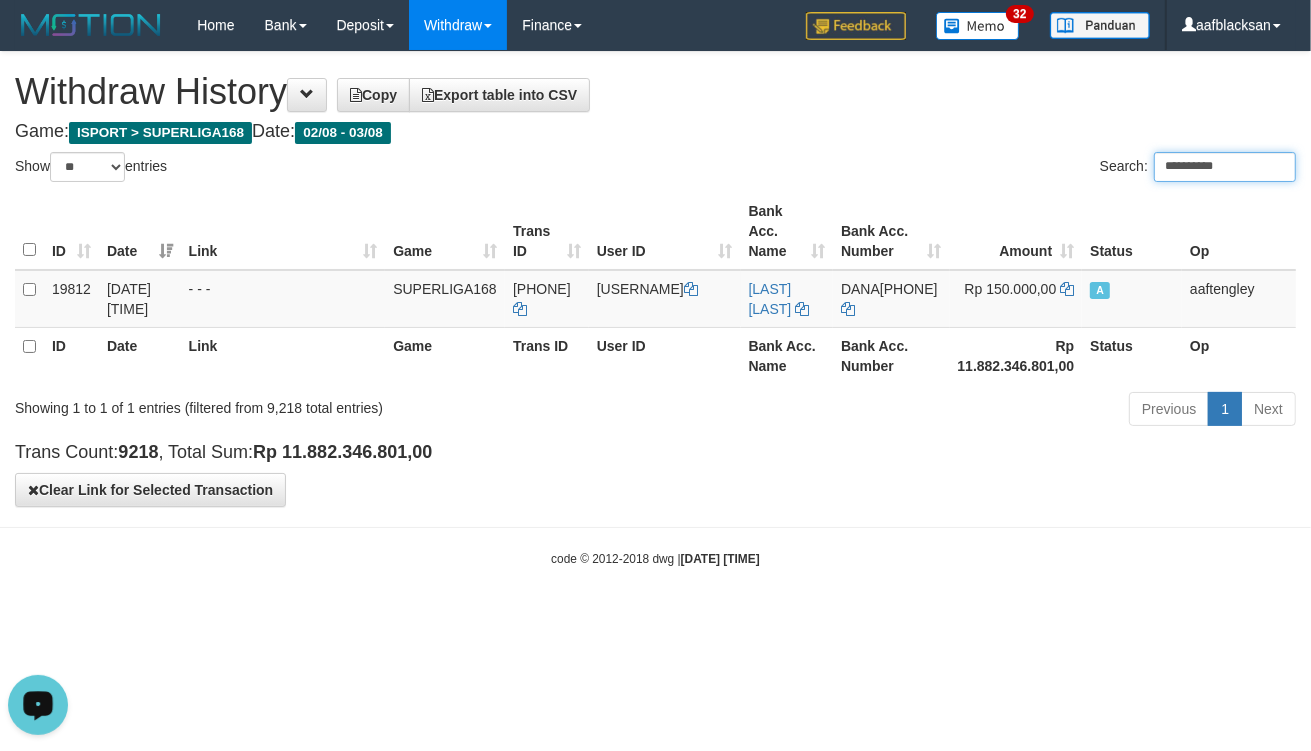 click on "**********" at bounding box center (1225, 167) 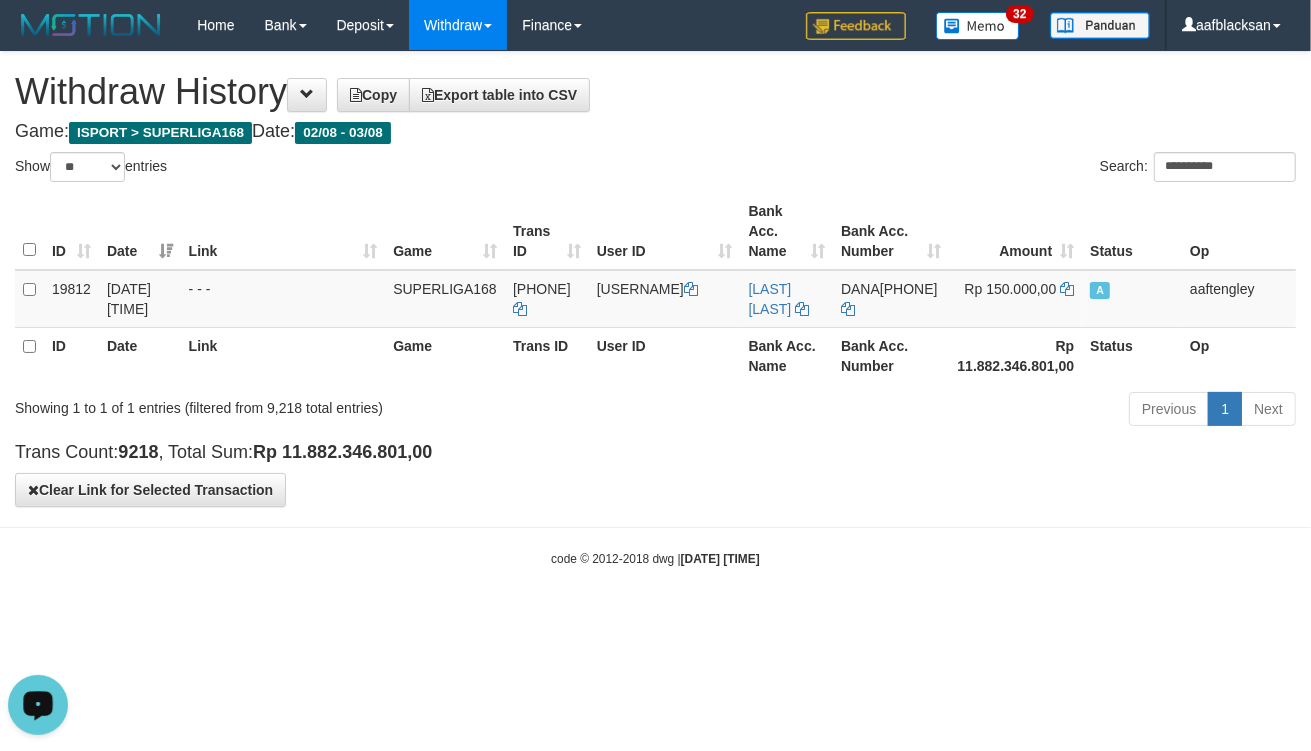 click on "Toggle navigation
Home
Bank
Mutasi Bank
Note Mutasi
Deposit
History
PGA History
Note DPS
Withdraw
WD List
Report Link
History
Finance
Financial Data" at bounding box center [655, 309] 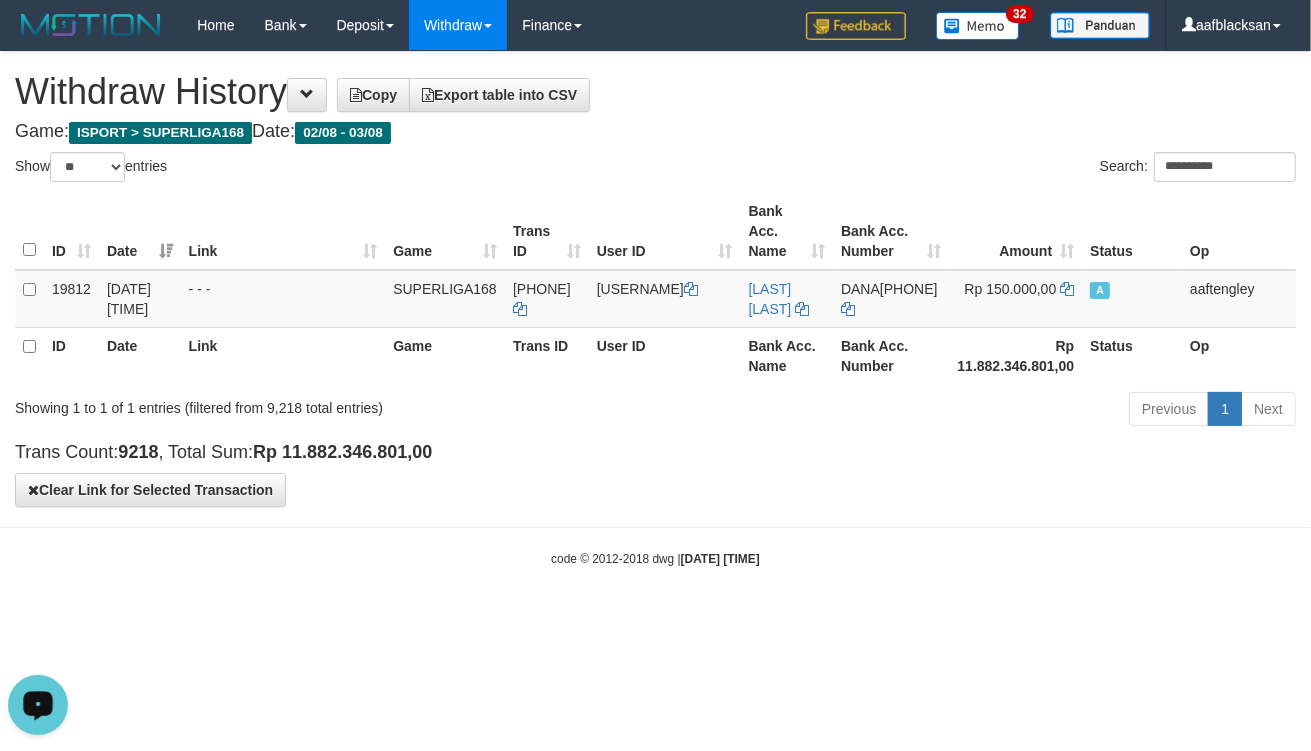 click on "**********" at bounding box center [655, 279] 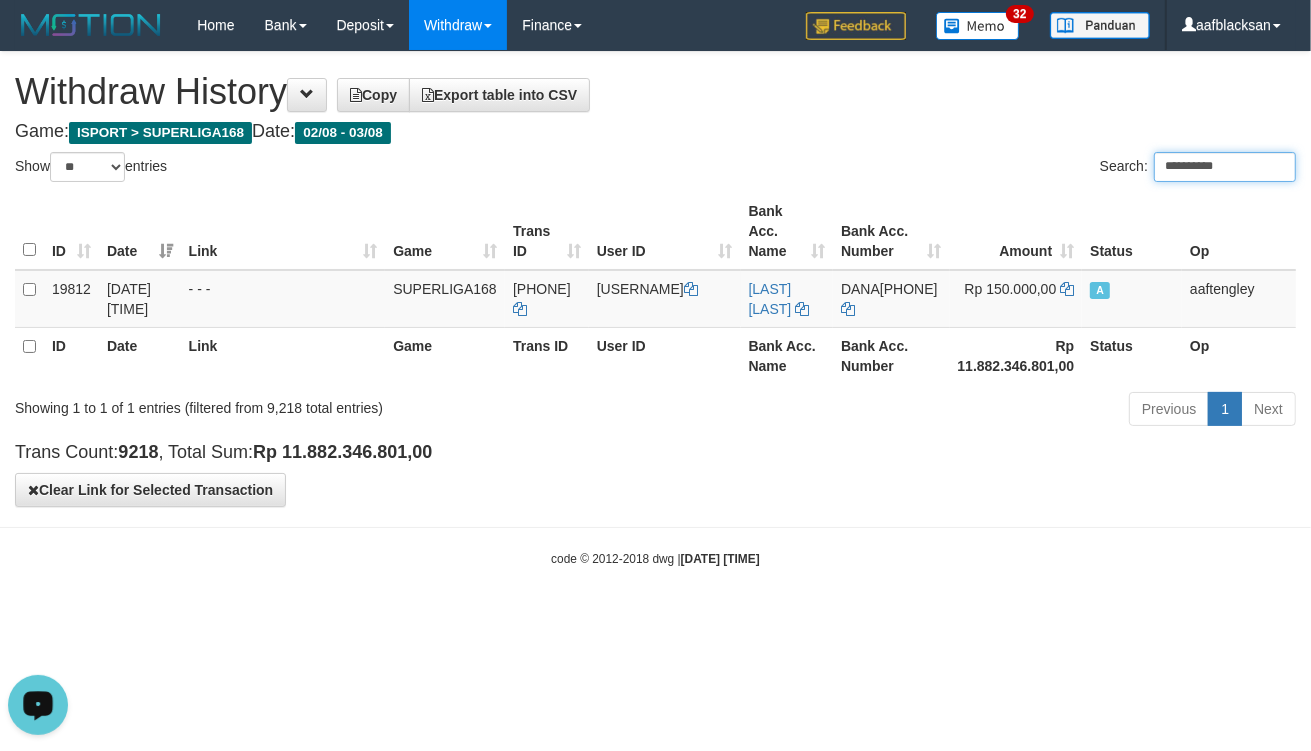 click on "**********" at bounding box center [1225, 167] 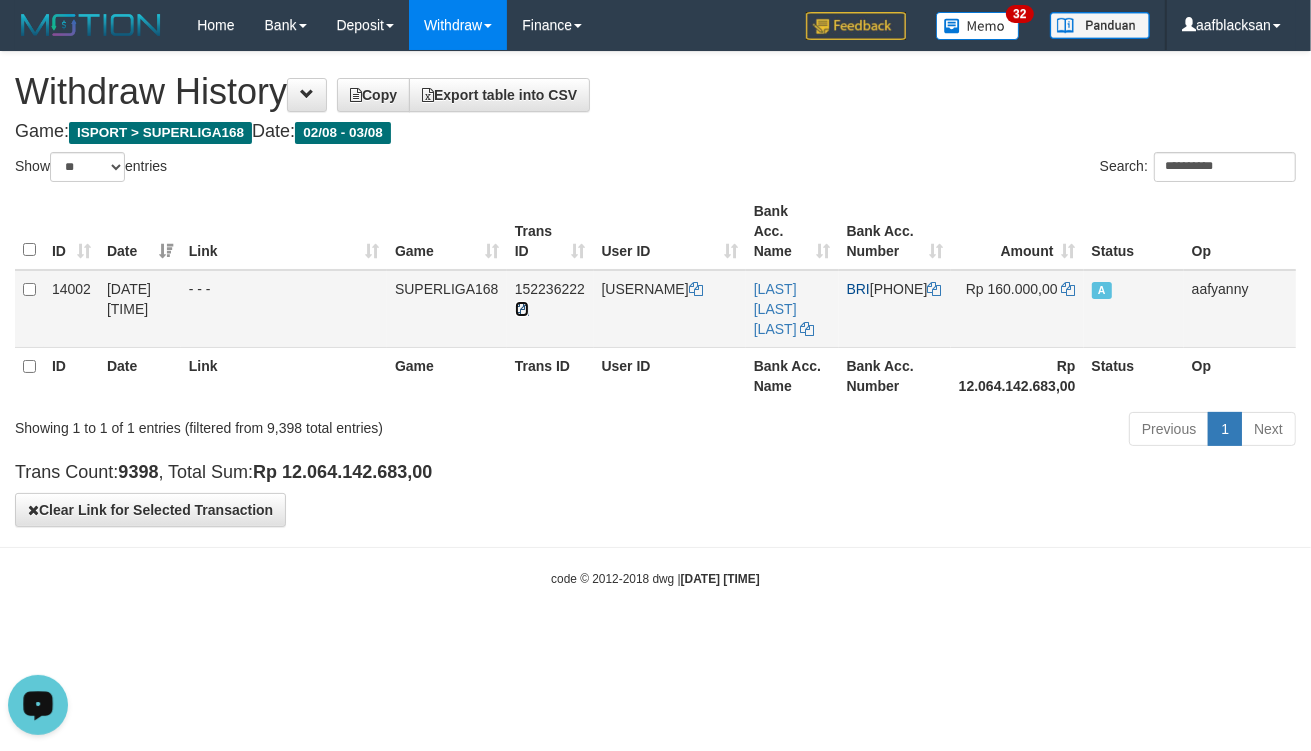 click at bounding box center [522, 309] 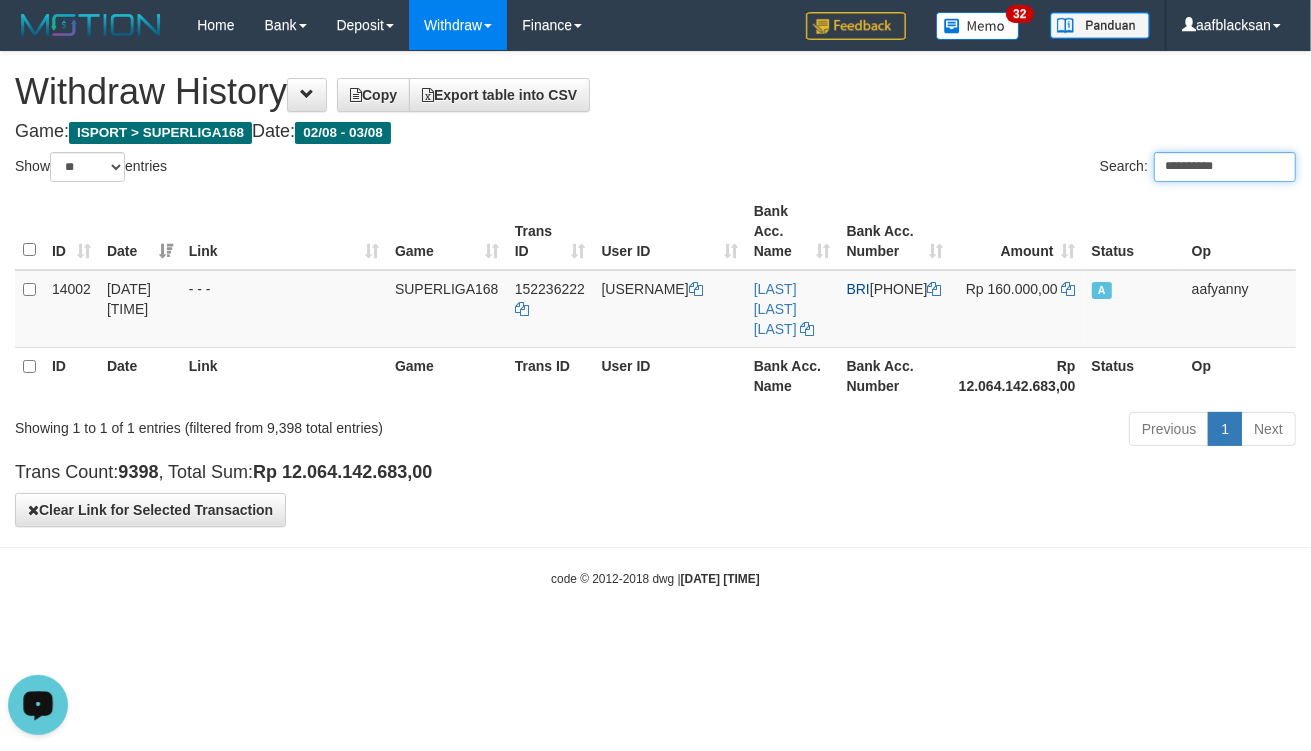 click on "**********" at bounding box center [1225, 167] 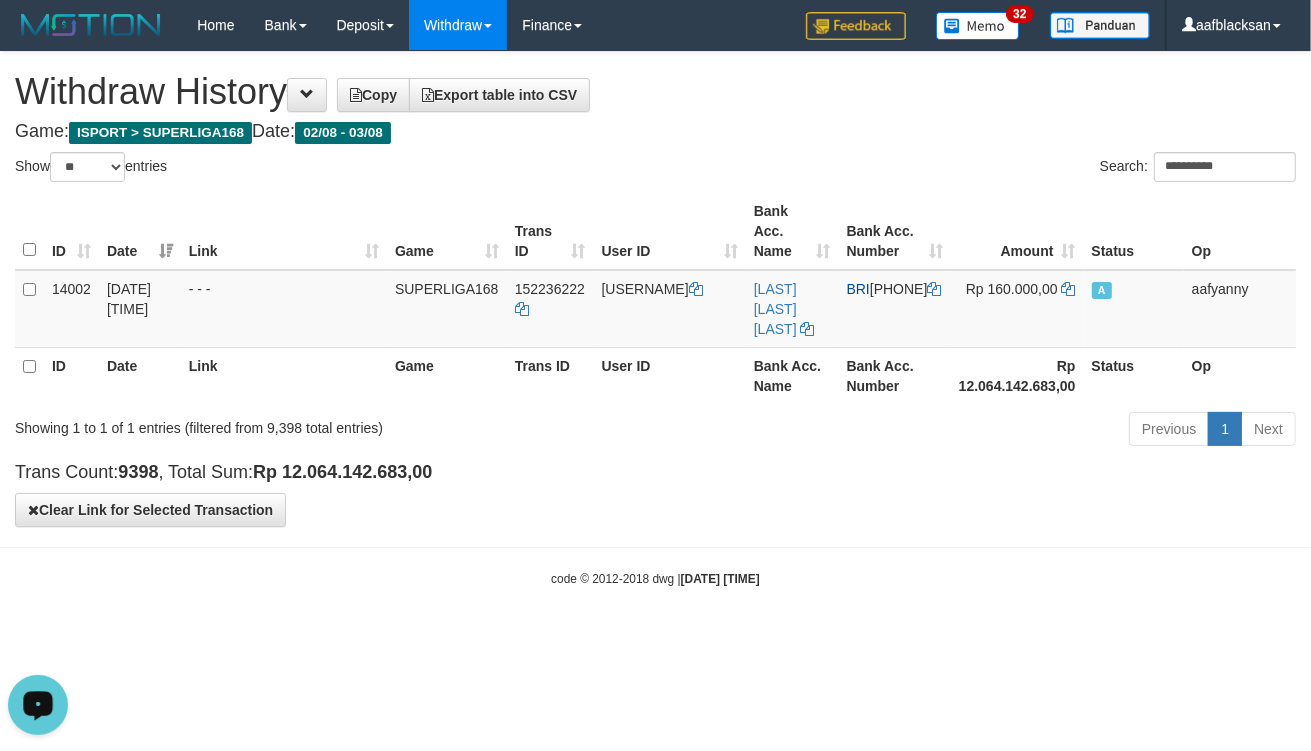 click on "**********" at bounding box center [655, 289] 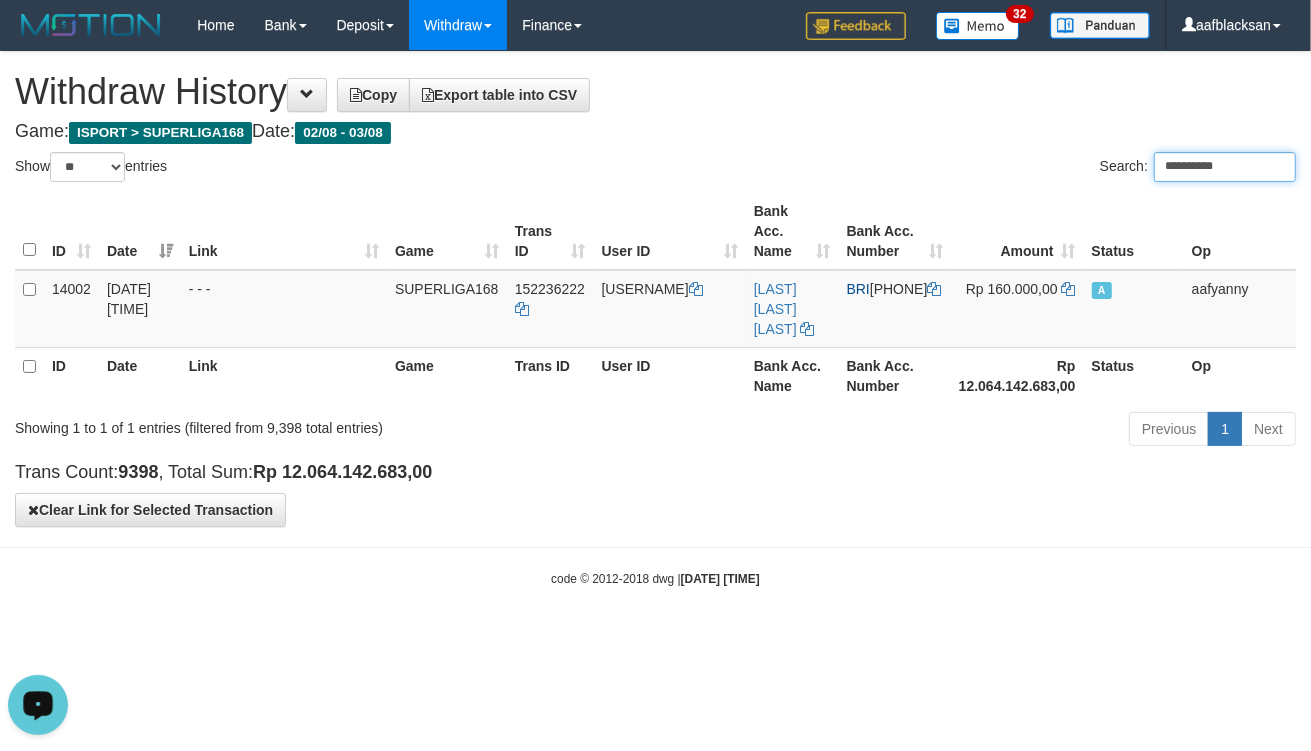 click on "**********" at bounding box center [1225, 167] 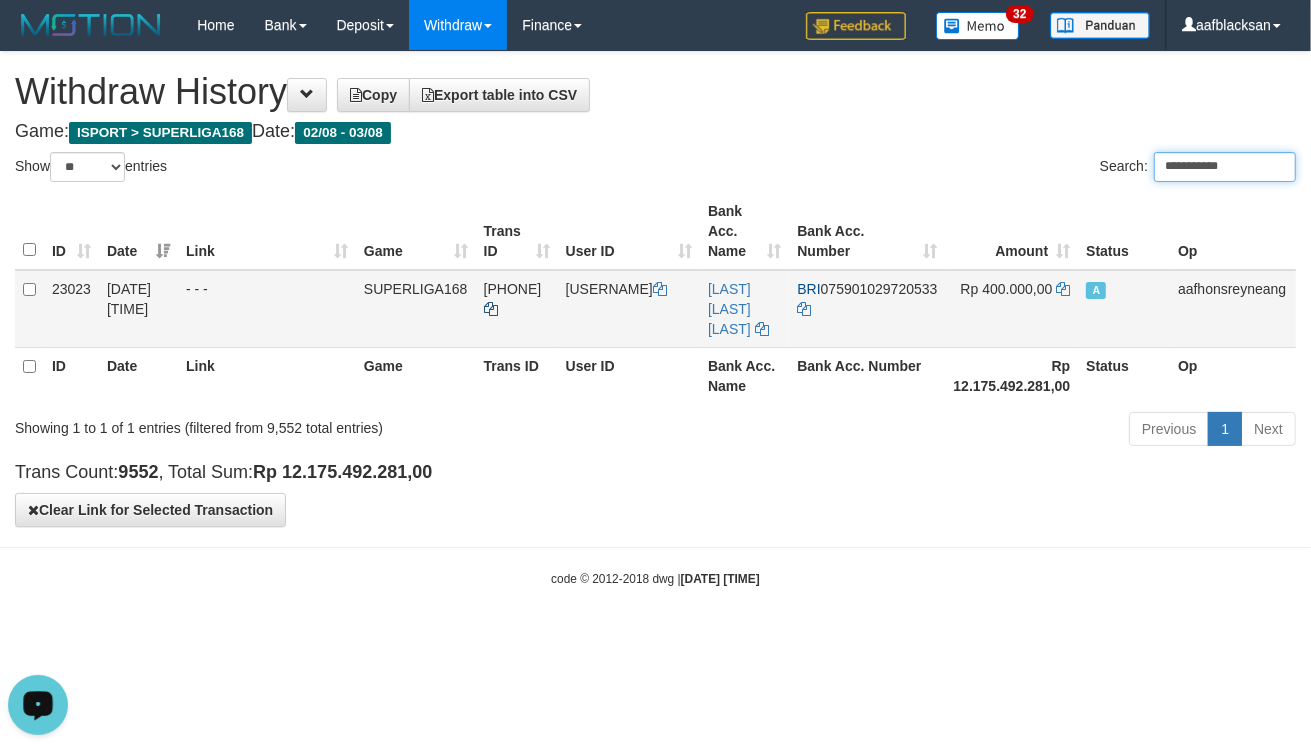 type on "**********" 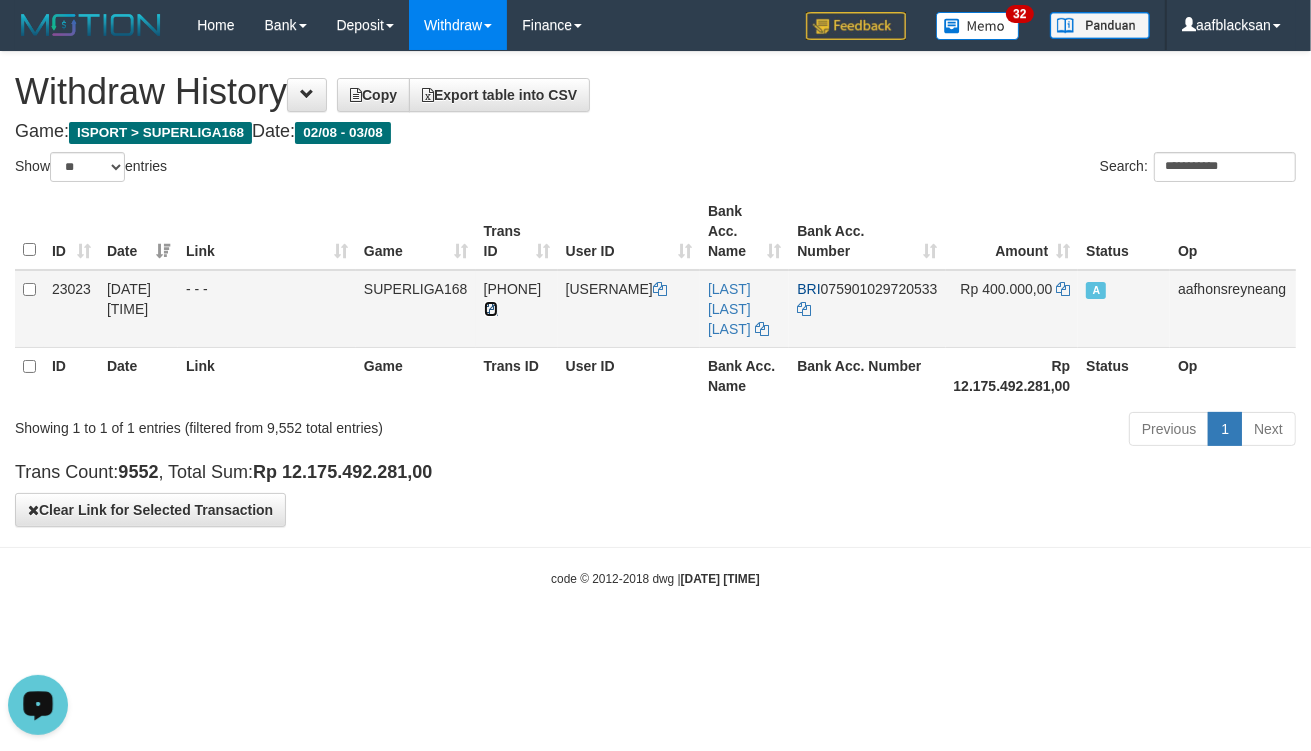 click at bounding box center [491, 309] 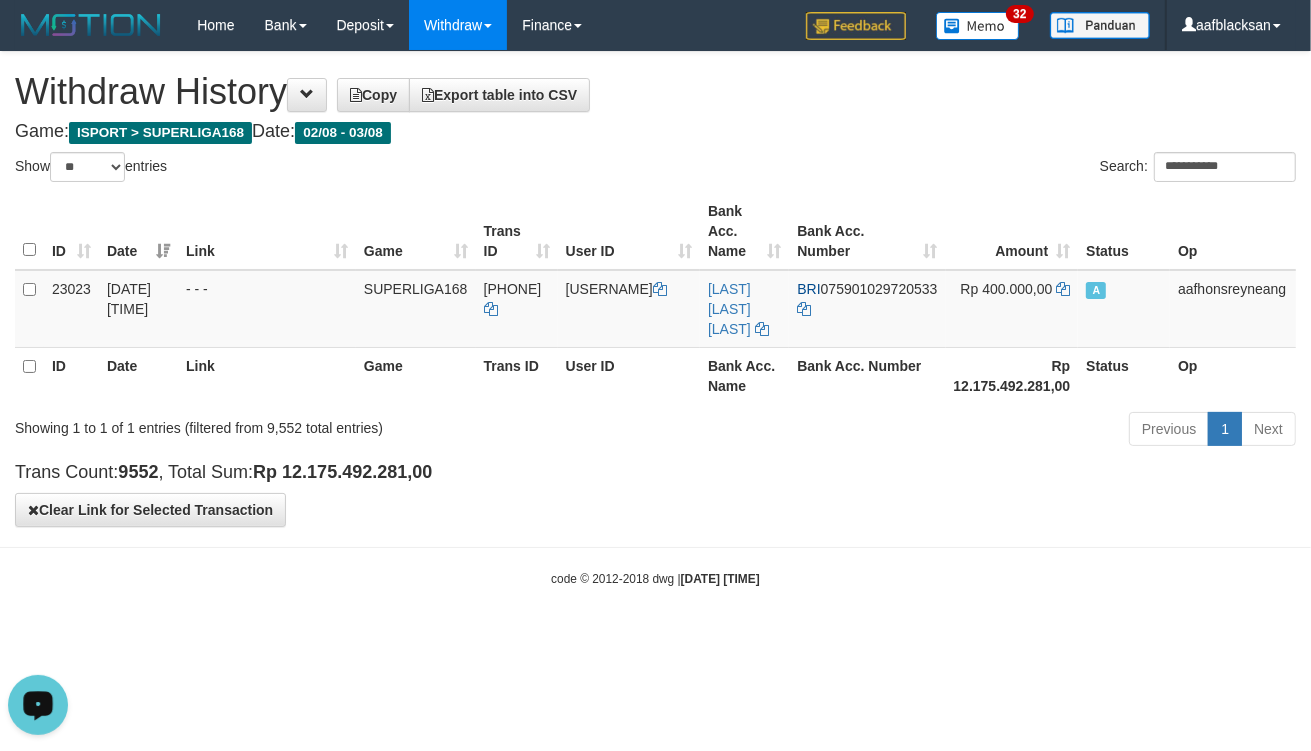 click on "Toggle navigation
Home
Bank
Mutasi Bank
Note Mutasi
Deposit
History
PGA History
Note DPS
Withdraw
WD List
Report Link
History
Finance
Financial Data" at bounding box center (655, 319) 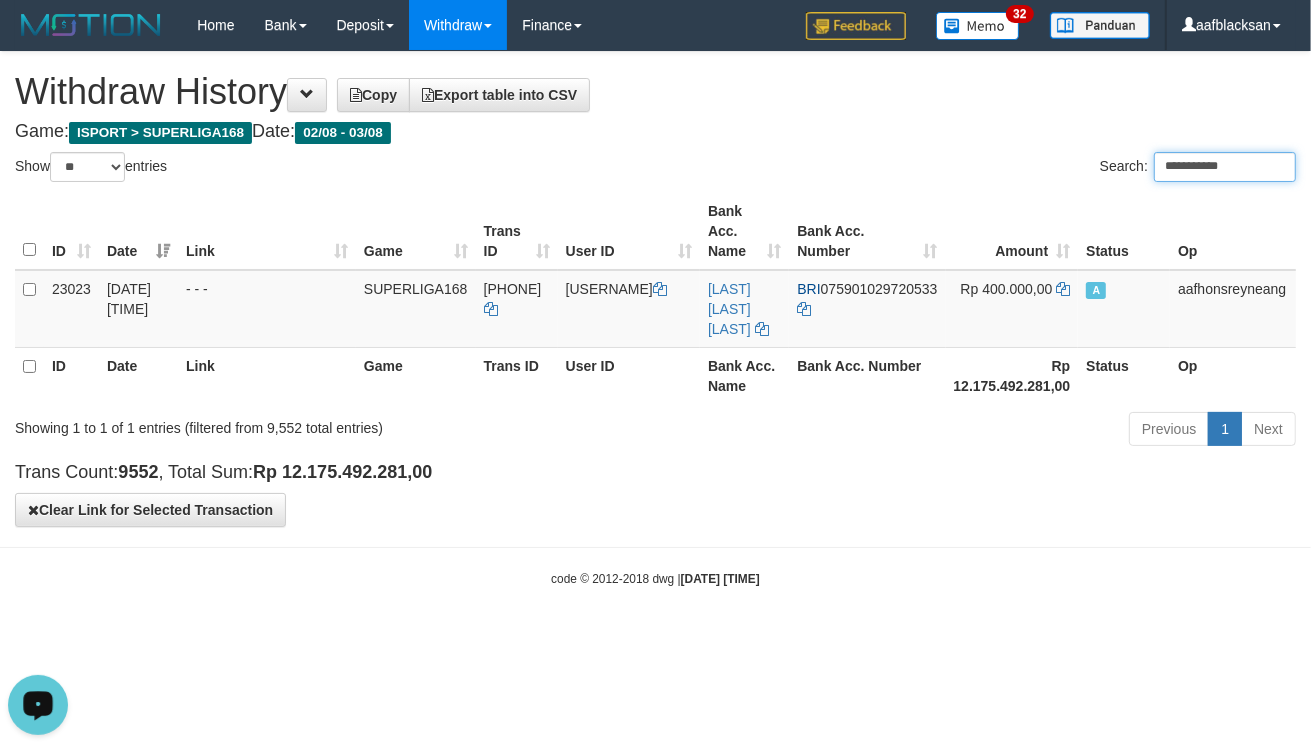 click on "**********" at bounding box center (1225, 167) 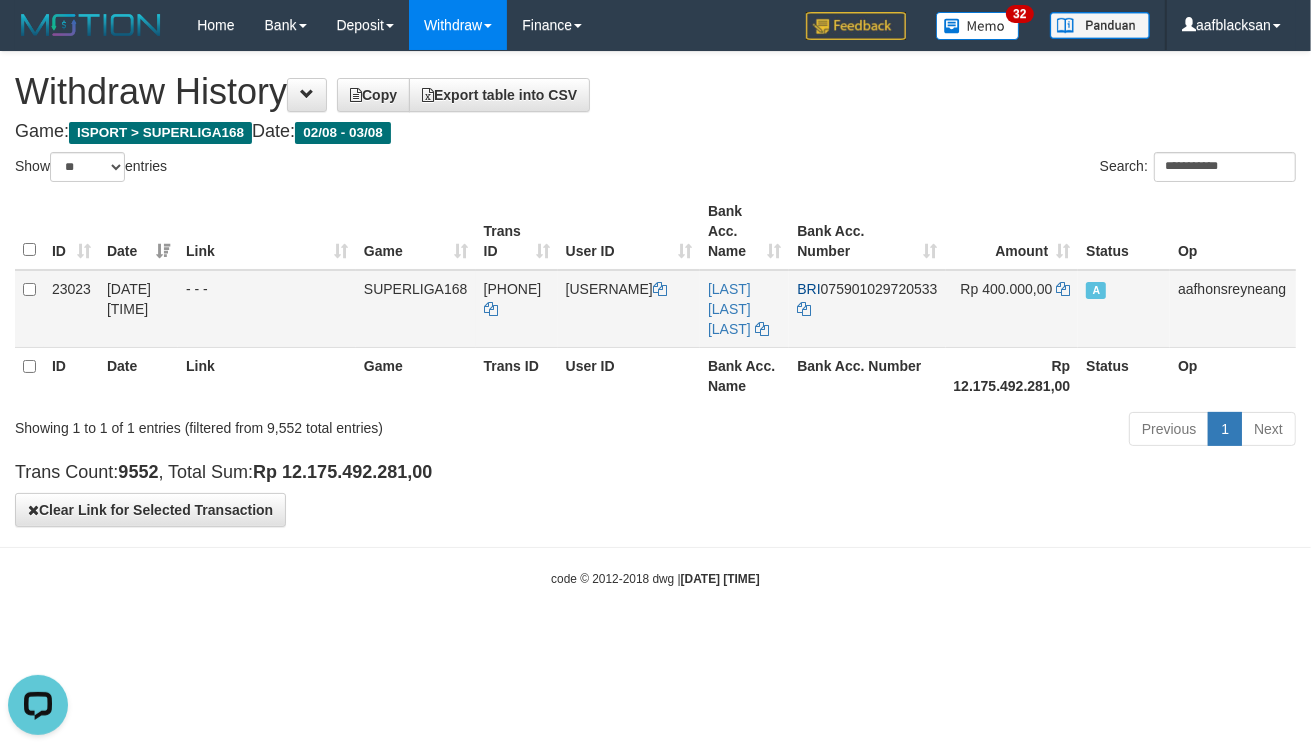 drag, startPoint x: 913, startPoint y: 625, endPoint x: 821, endPoint y: 311, distance: 327.20026 